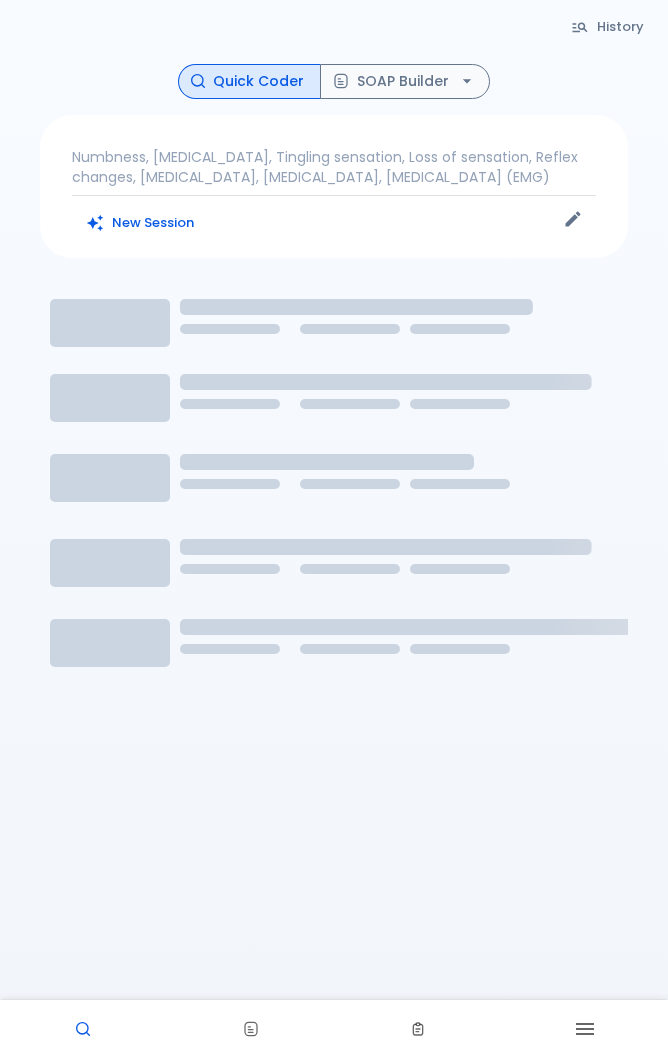 scroll, scrollTop: 0, scrollLeft: 0, axis: both 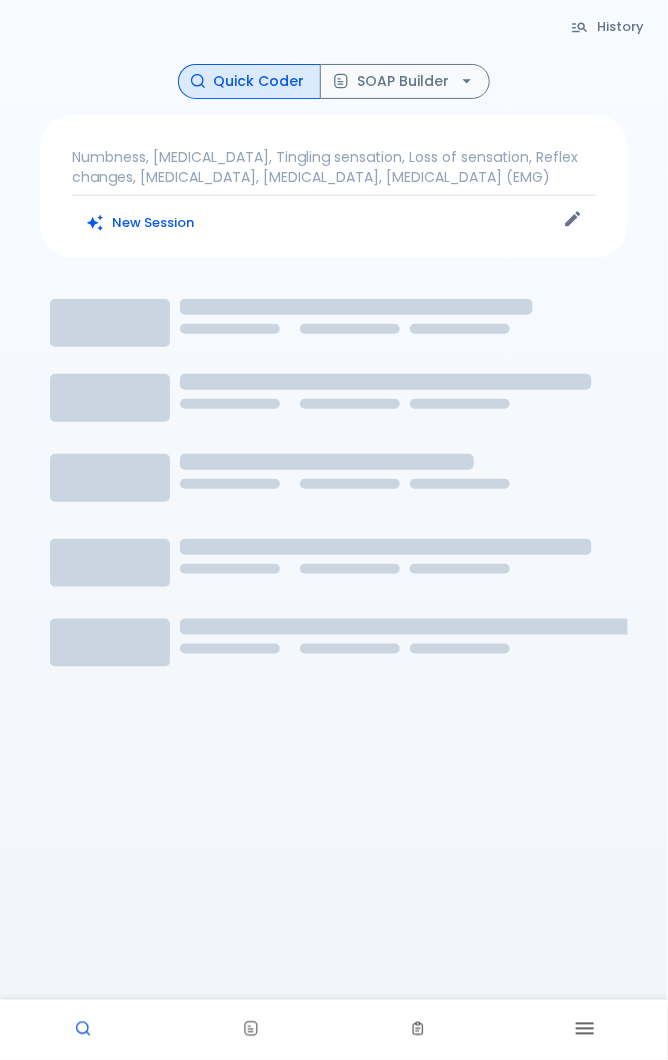 click on "New Session" at bounding box center (141, 223) 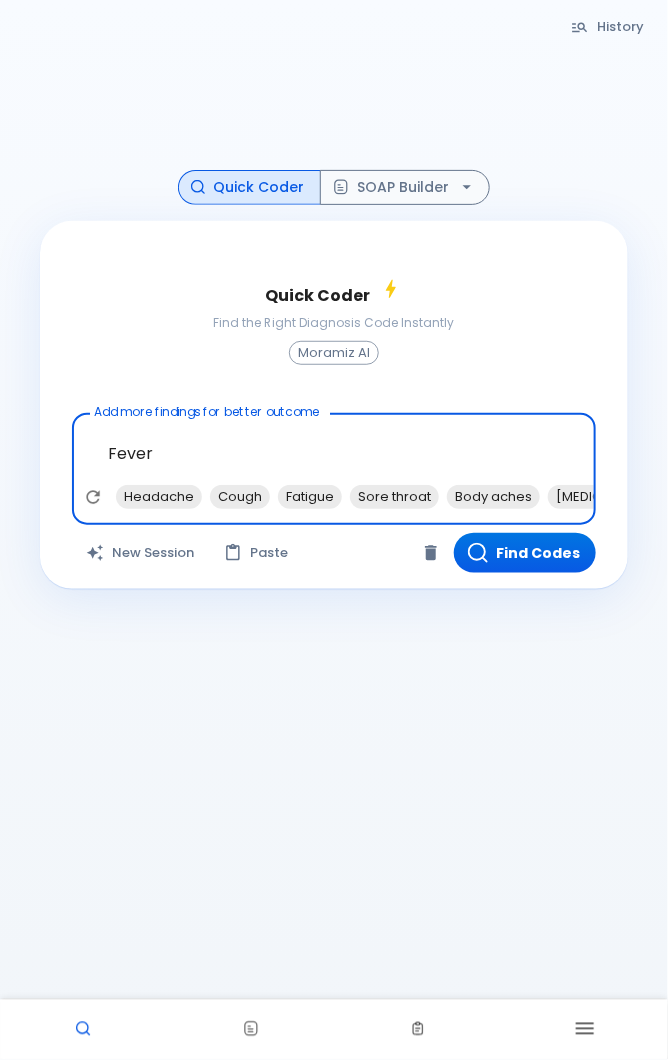 click on "Cough" at bounding box center [240, 496] 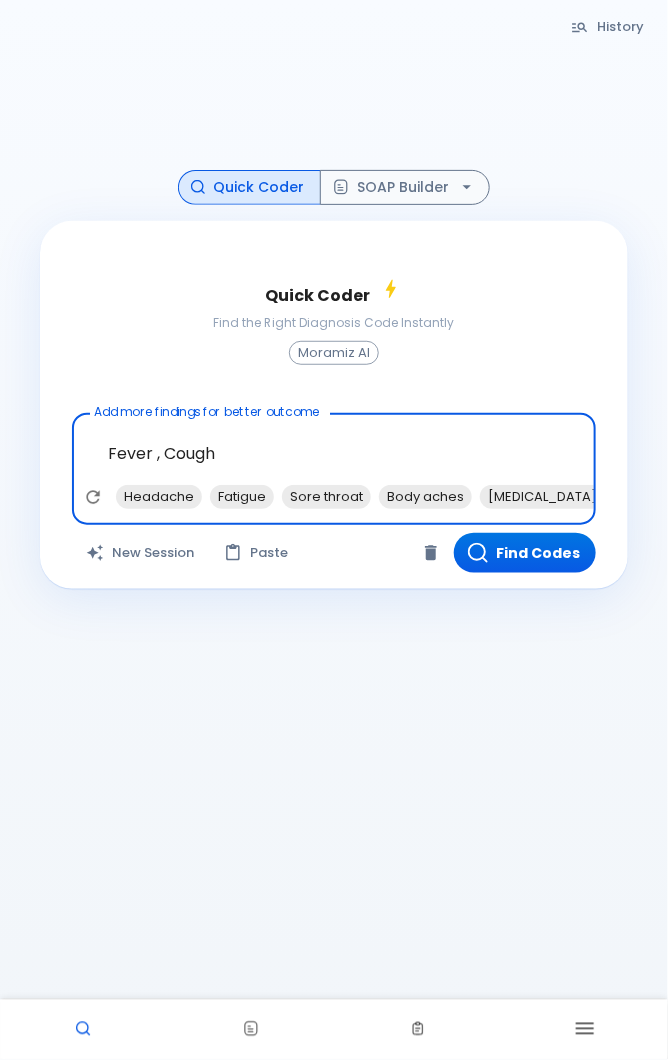click on "Headache" at bounding box center [159, 496] 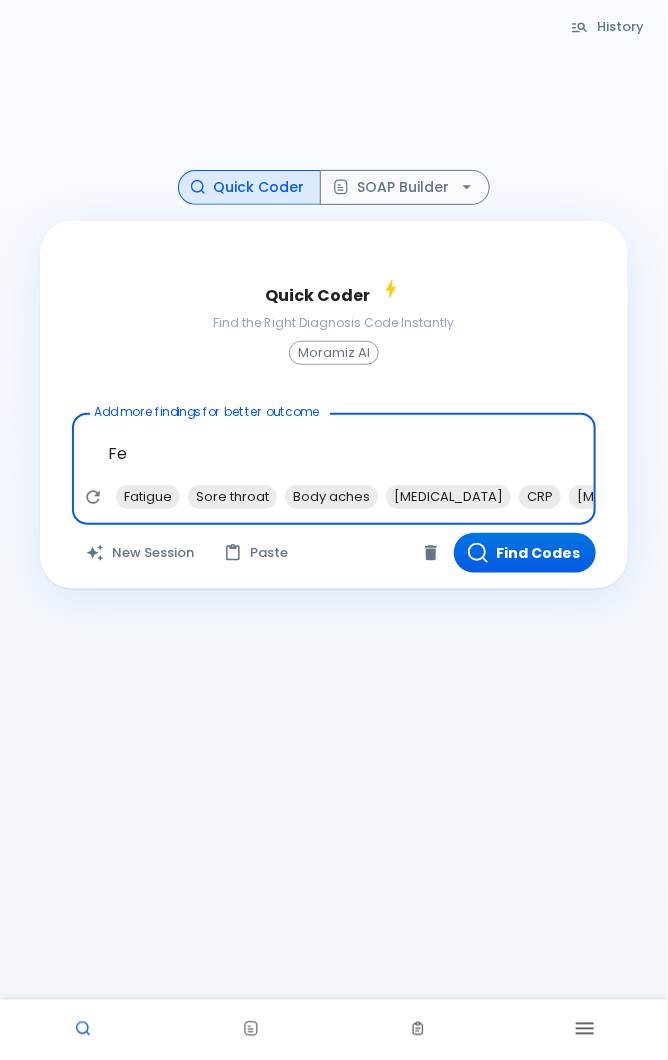 type on "F" 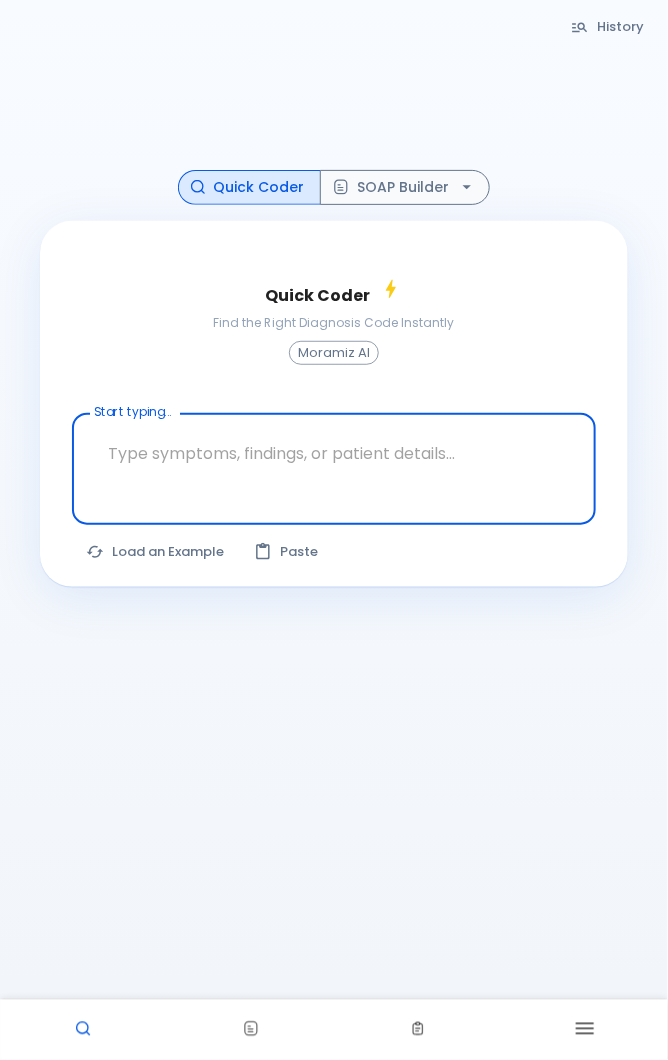 type on "S" 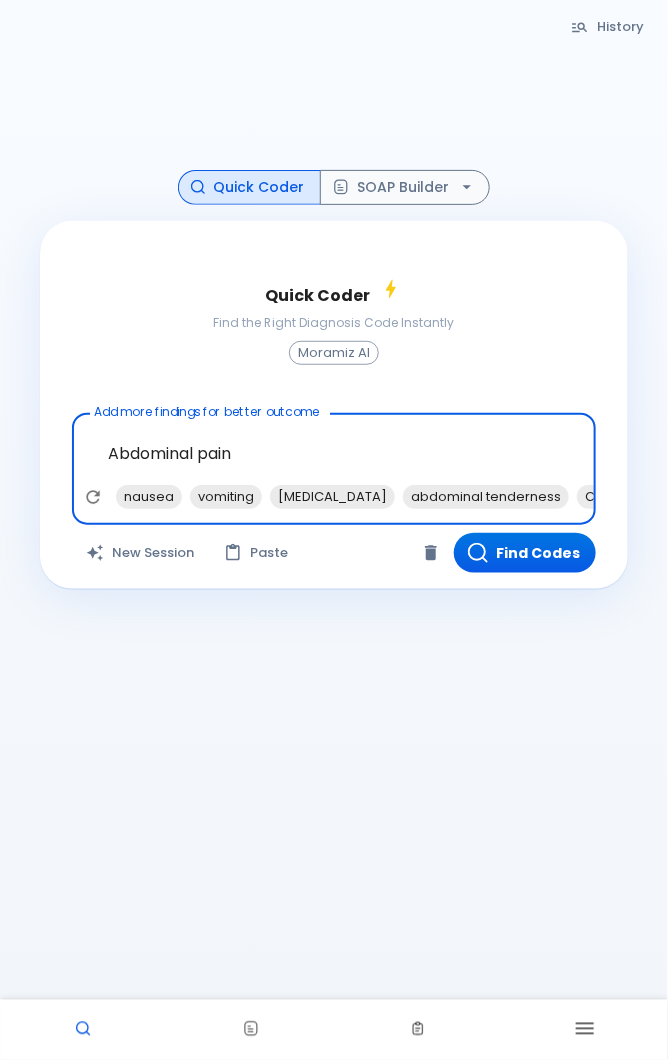 click on "vomiting" at bounding box center (226, 496) 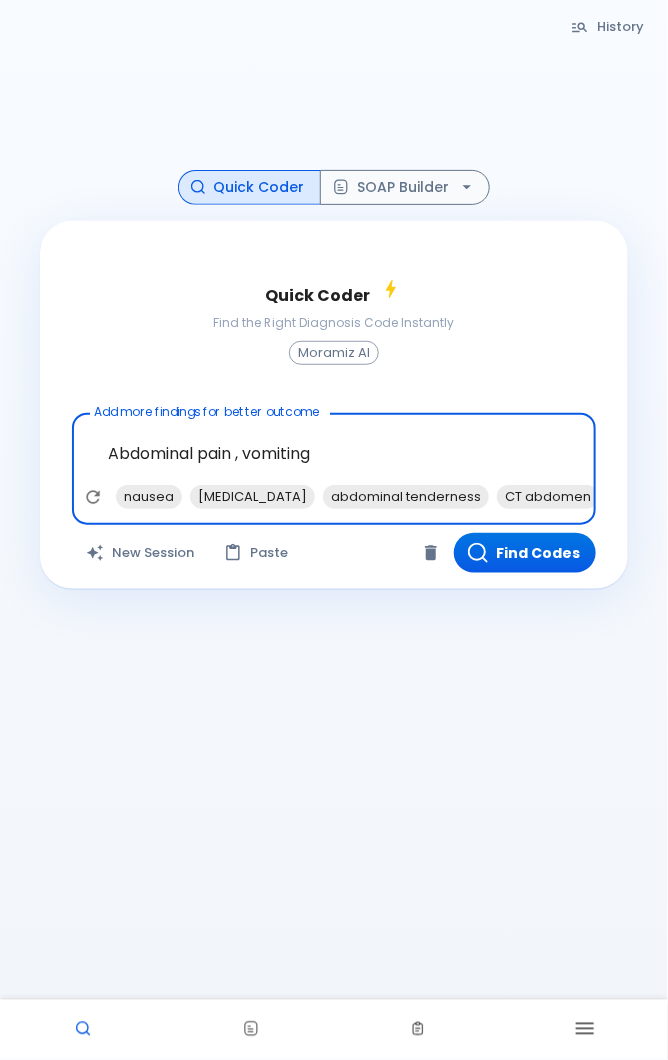 click on "[MEDICAL_DATA]" at bounding box center (252, 496) 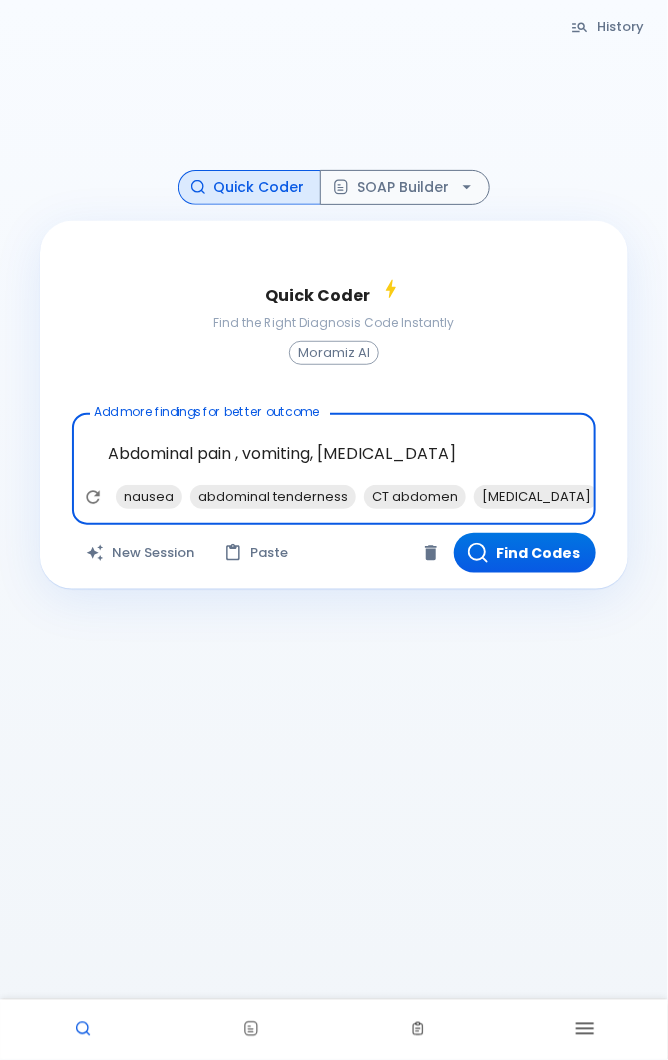 click on "nausea" at bounding box center (149, 496) 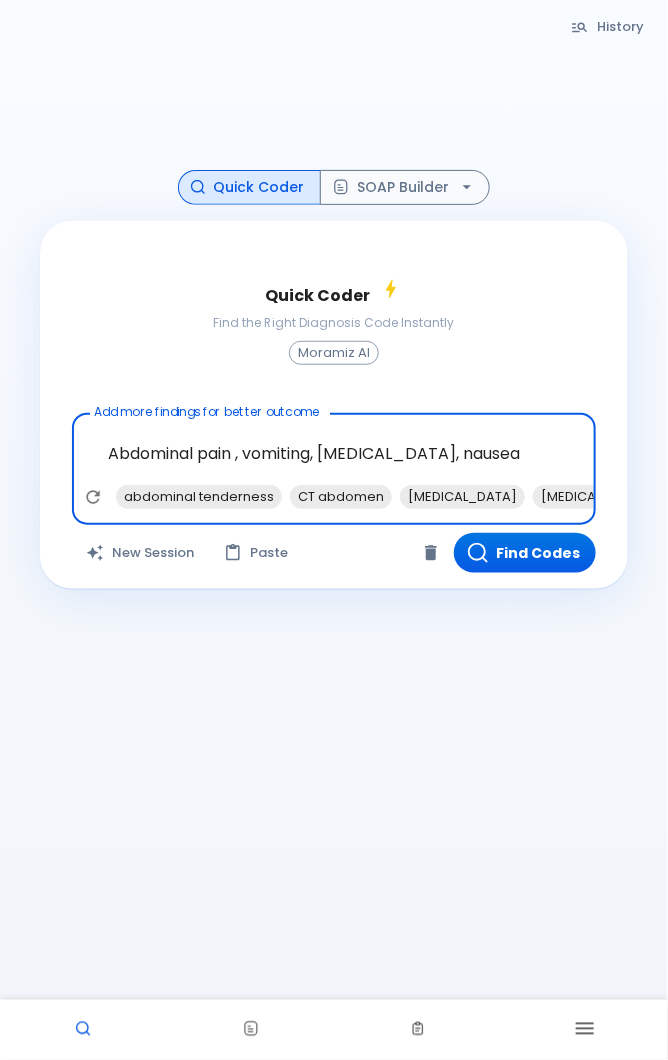 click on "abdominal tenderness" at bounding box center (199, 496) 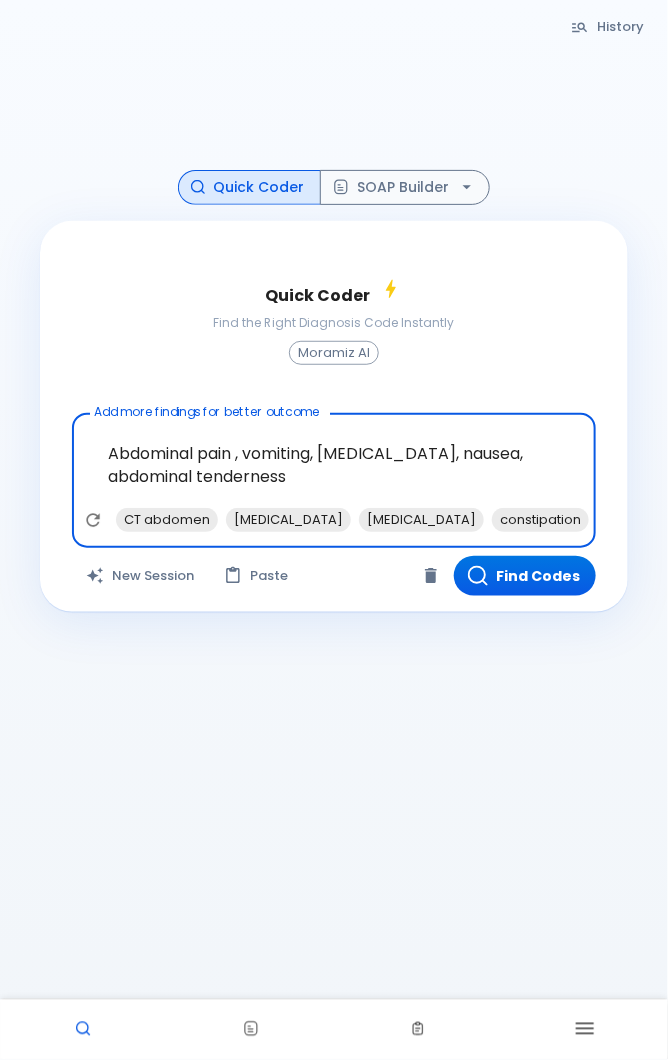 click on "constipation" at bounding box center (540, 519) 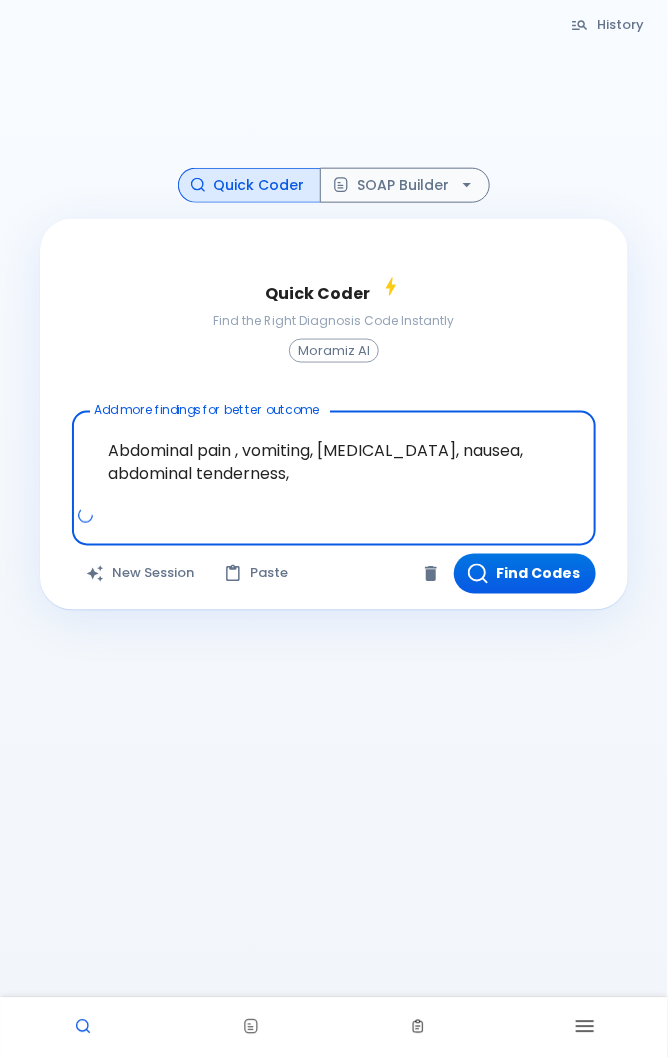 click at bounding box center (336, 526) 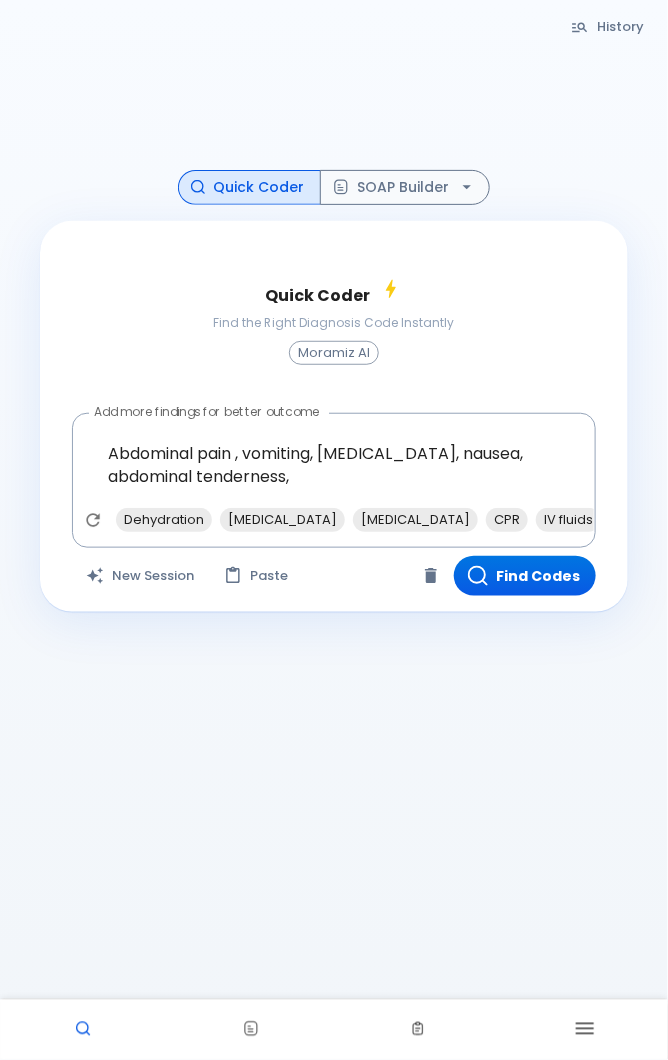 click on "CPR" at bounding box center (507, 519) 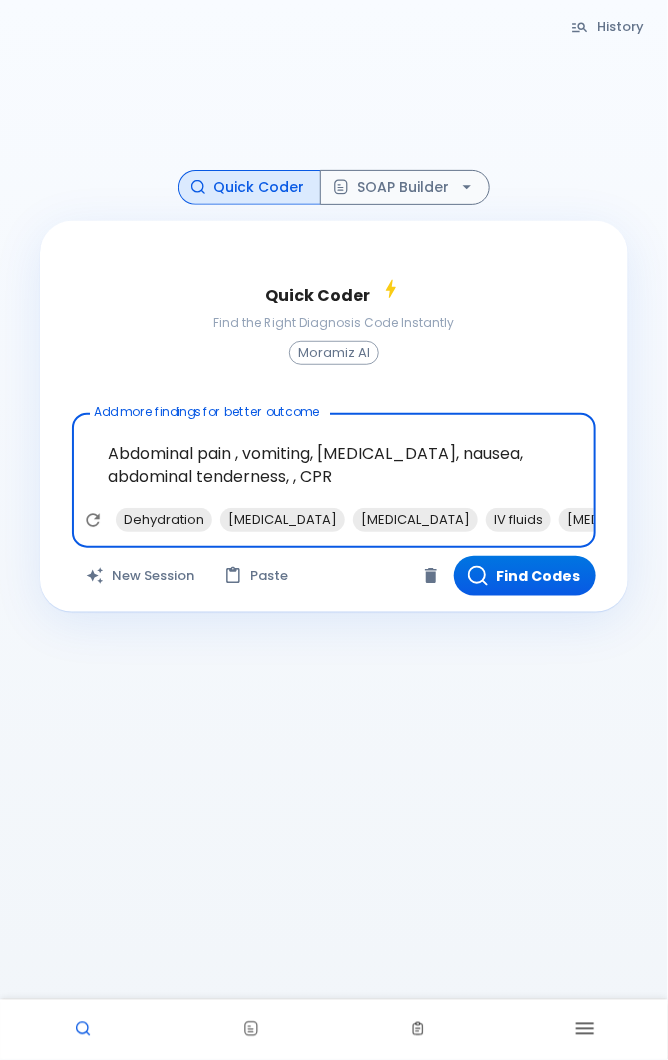 click on "[MEDICAL_DATA]" at bounding box center [621, 519] 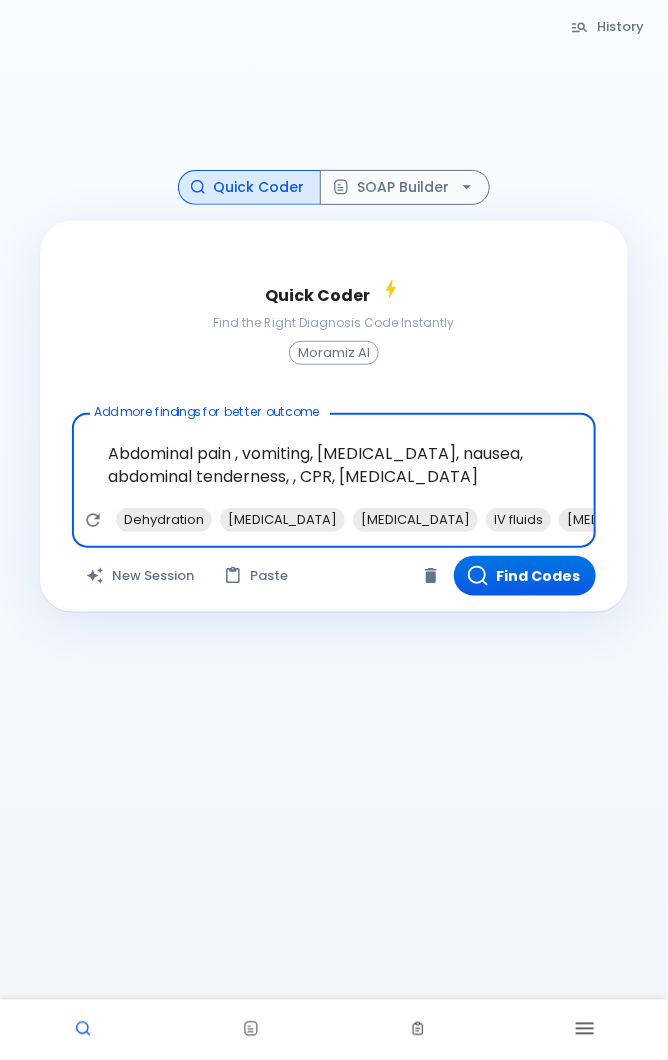 click on "IV fluids" at bounding box center (518, 519) 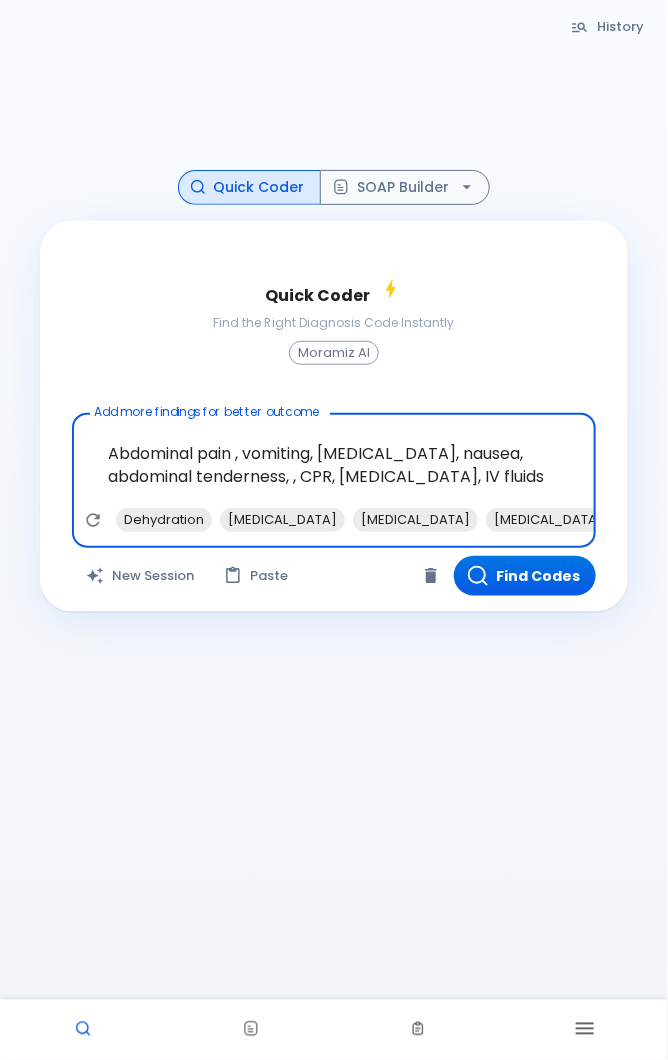 click on "[MEDICAL_DATA]" at bounding box center [548, 519] 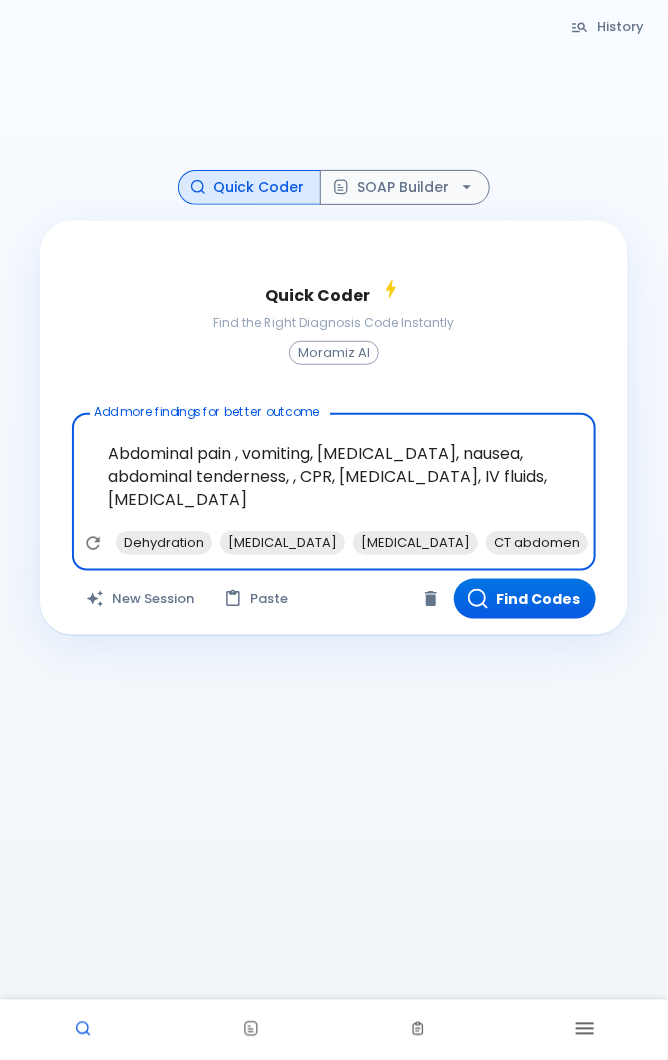 click on "Find Codes" at bounding box center [525, 599] 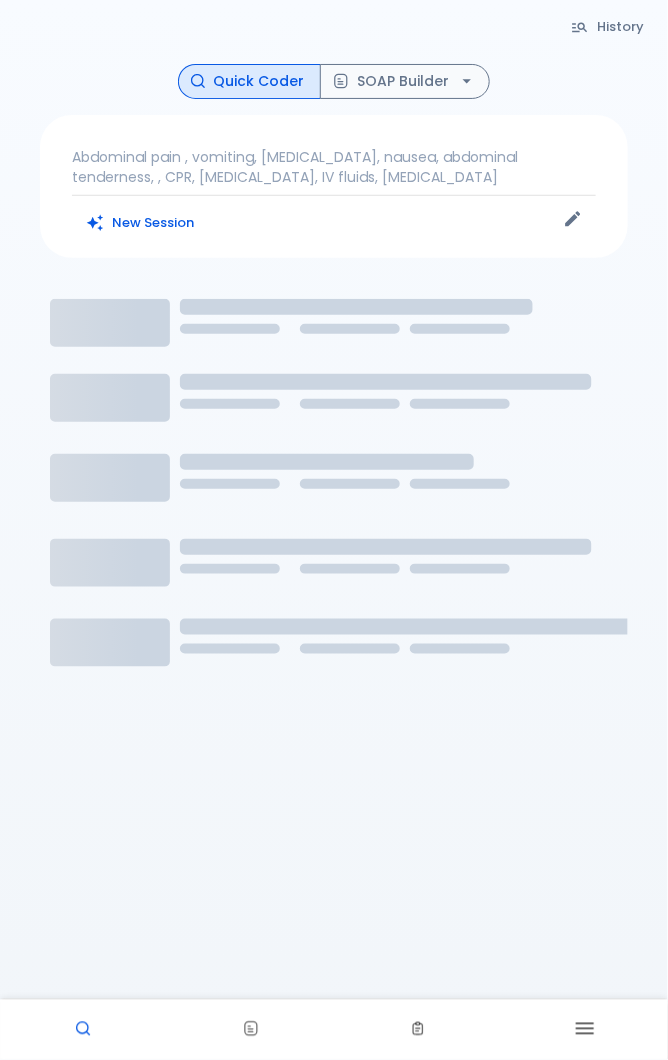 click at bounding box center [250, 1030] 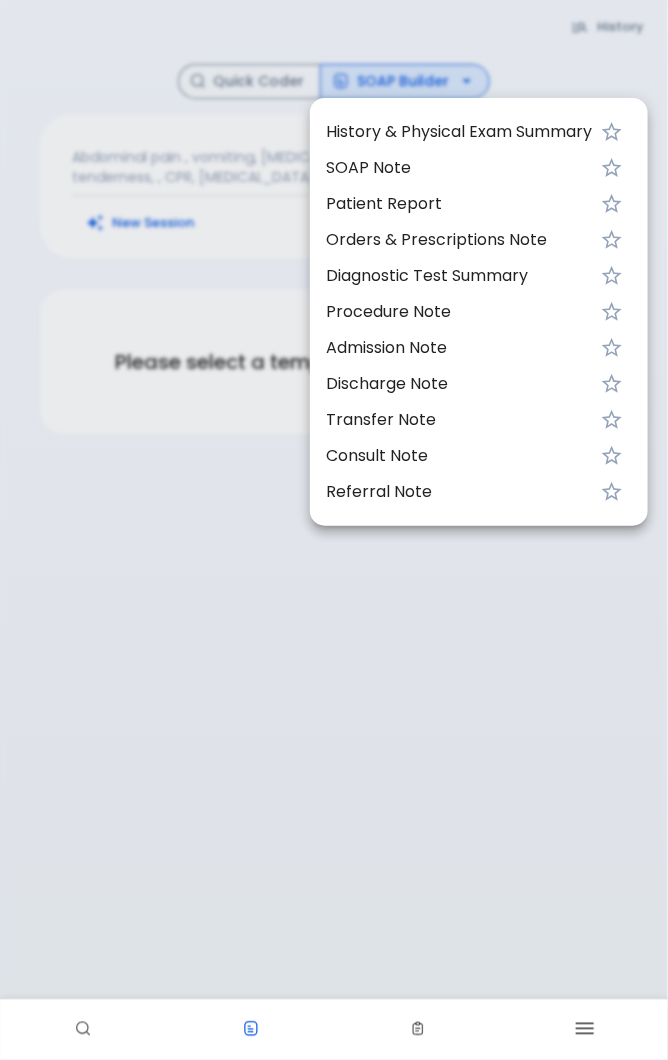 click at bounding box center (584, 1030) 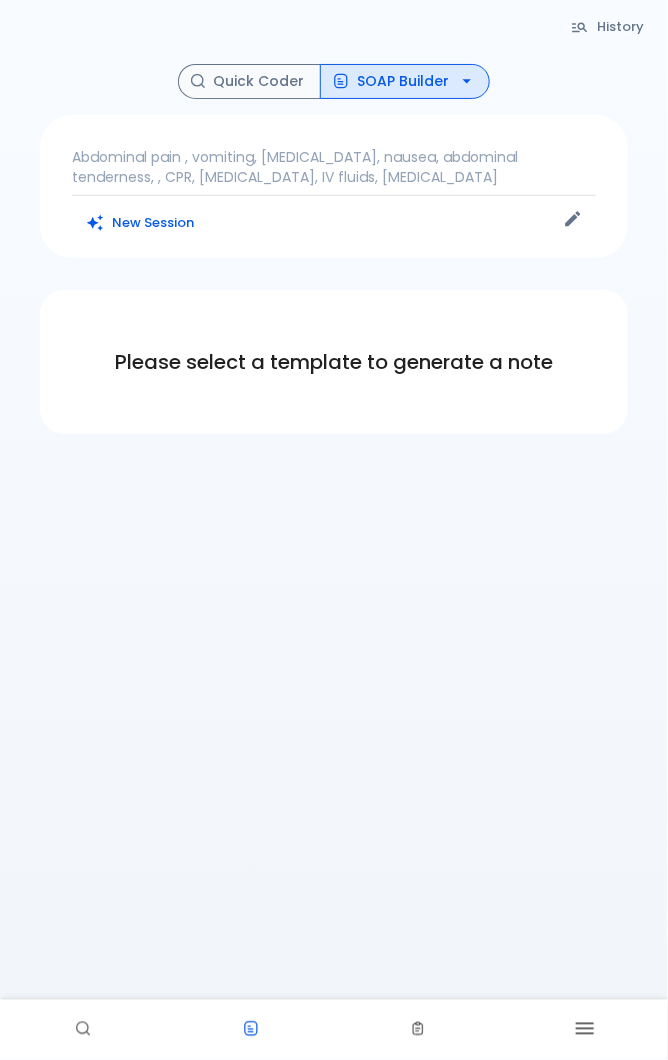 click on "Quick Coder" at bounding box center [249, 81] 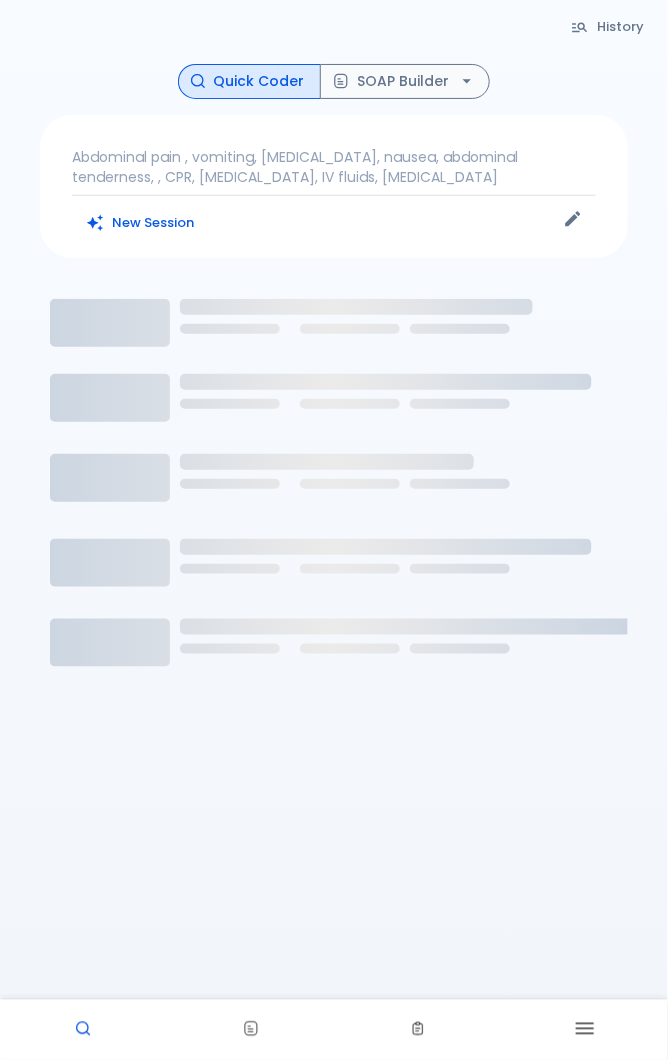 click 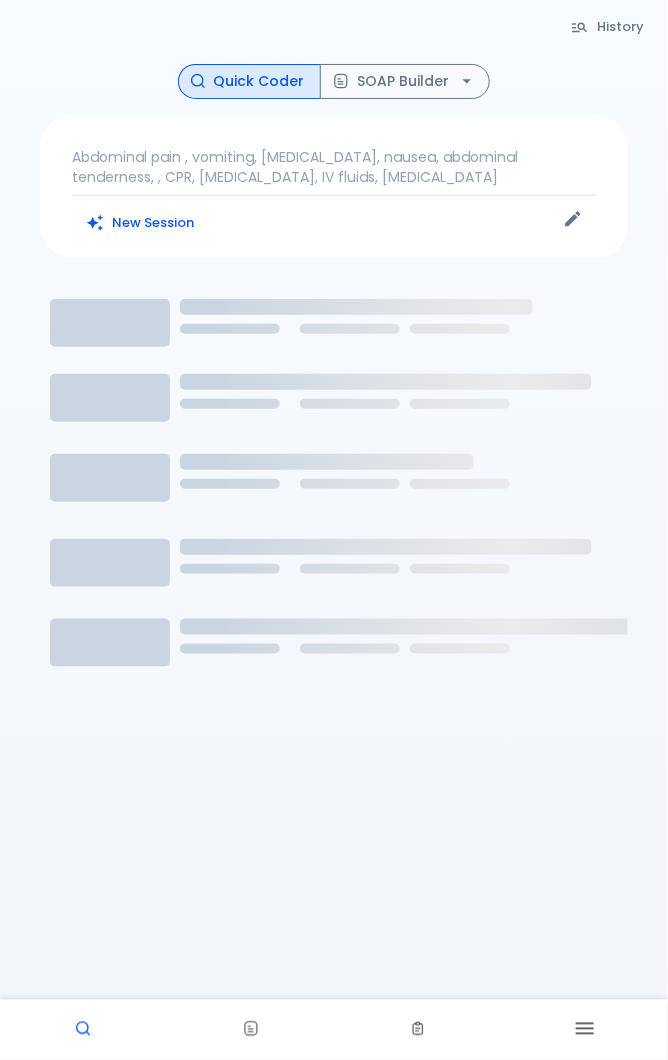 click at bounding box center [584, 1030] 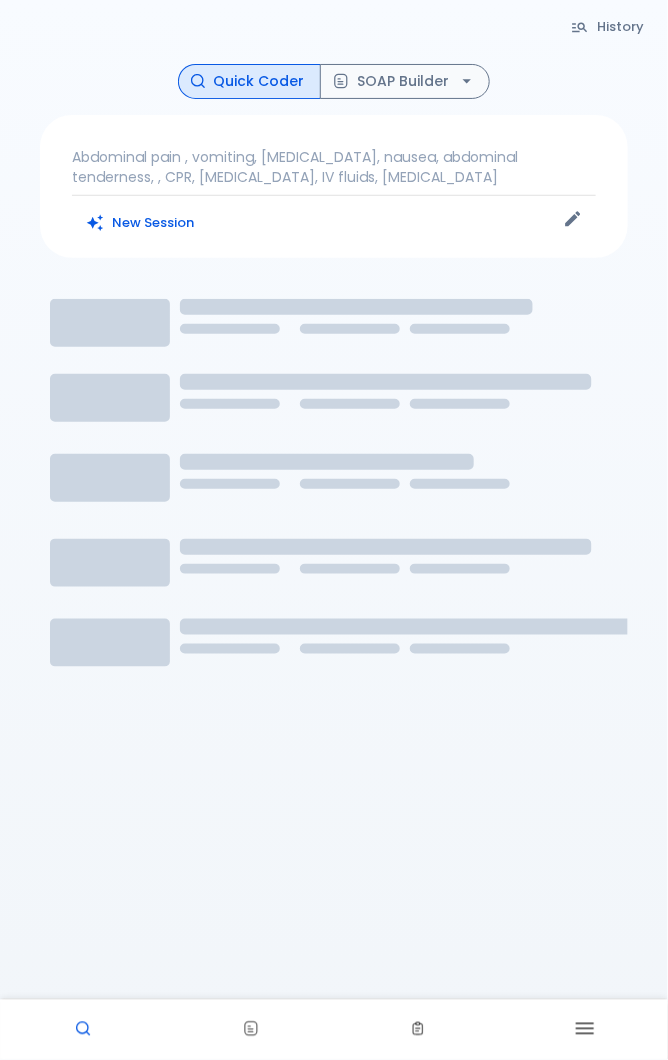 click 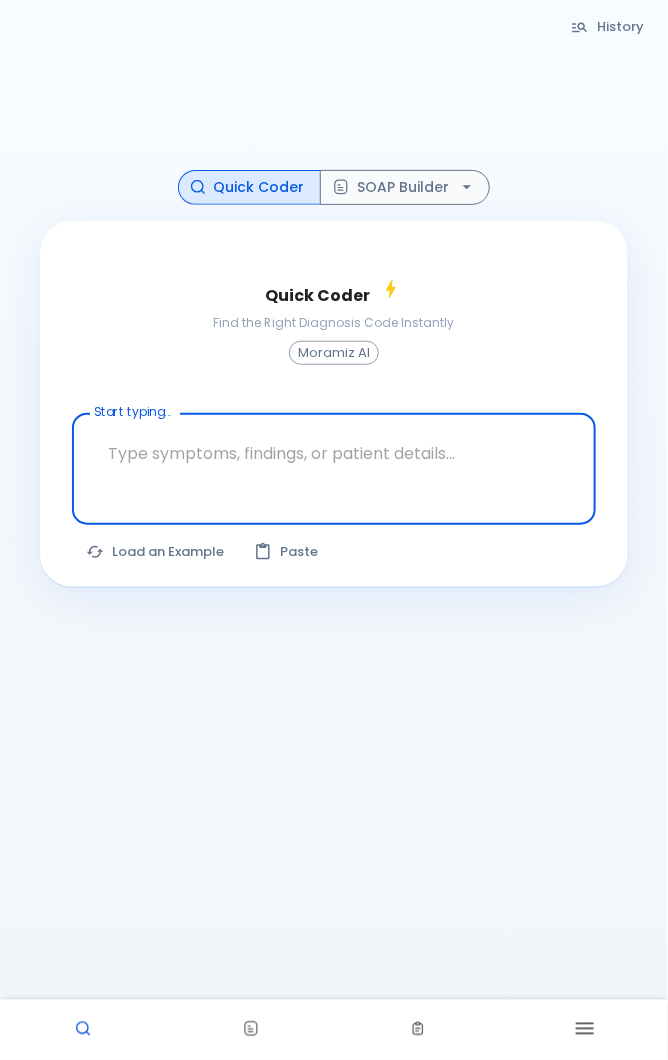 click on "History Quick Coder SOAP Builder   Quick Coder Find the Right Diagnosis Code Instantly Moramiz AI Start typing... x Start typing... The query was updated. Click  Find Codes  to refresh results. Load an Example Paste" at bounding box center [334, 574] 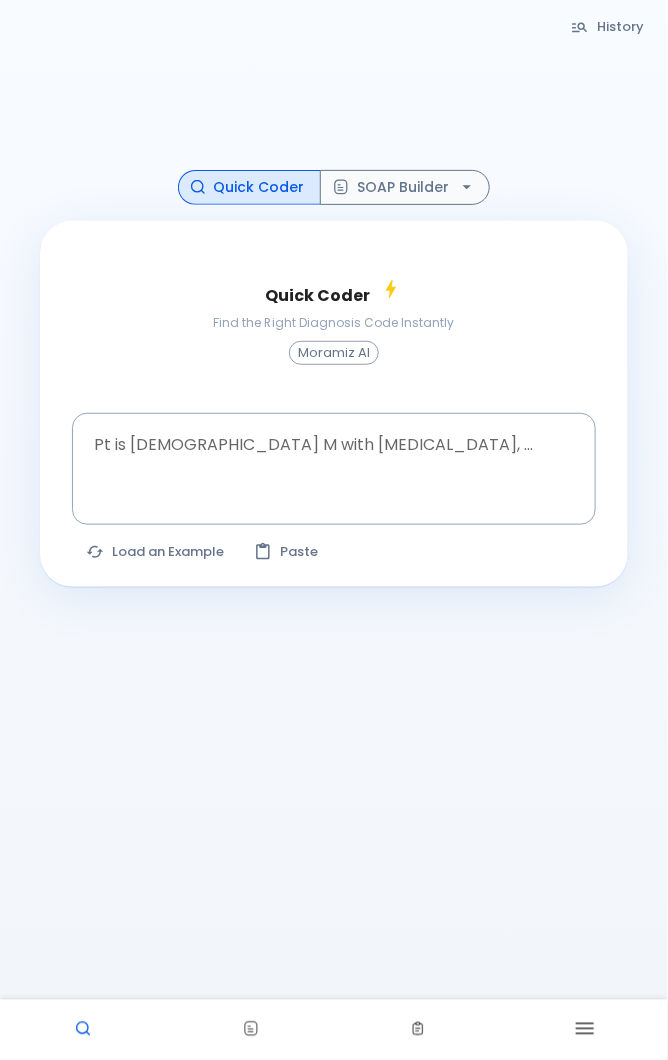 click at bounding box center (584, 1030) 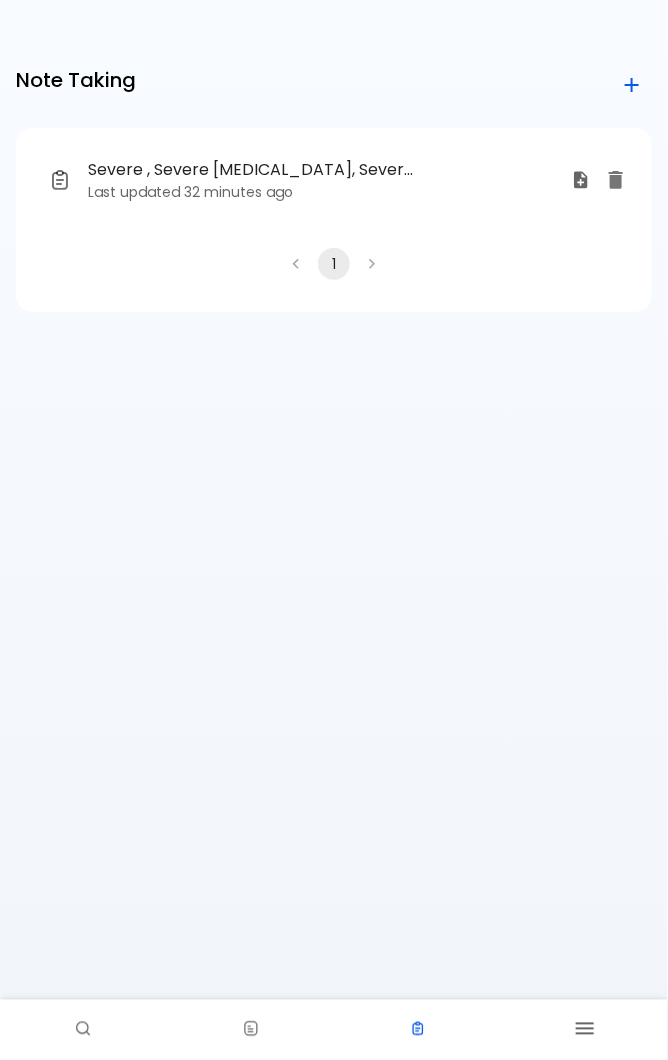 click 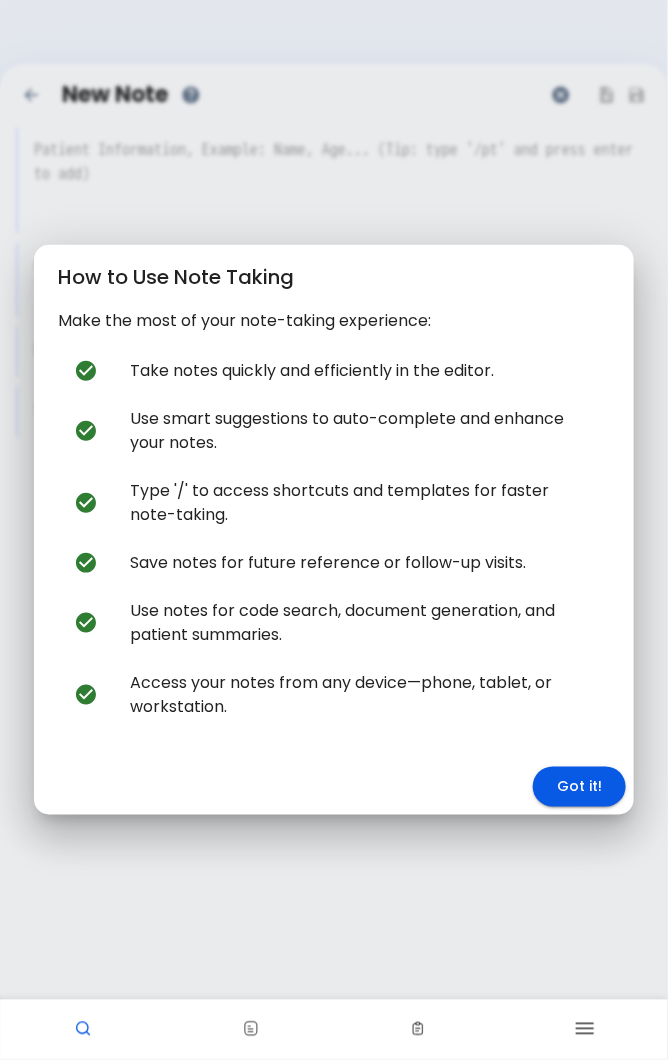 click on "Got it!" at bounding box center [579, 787] 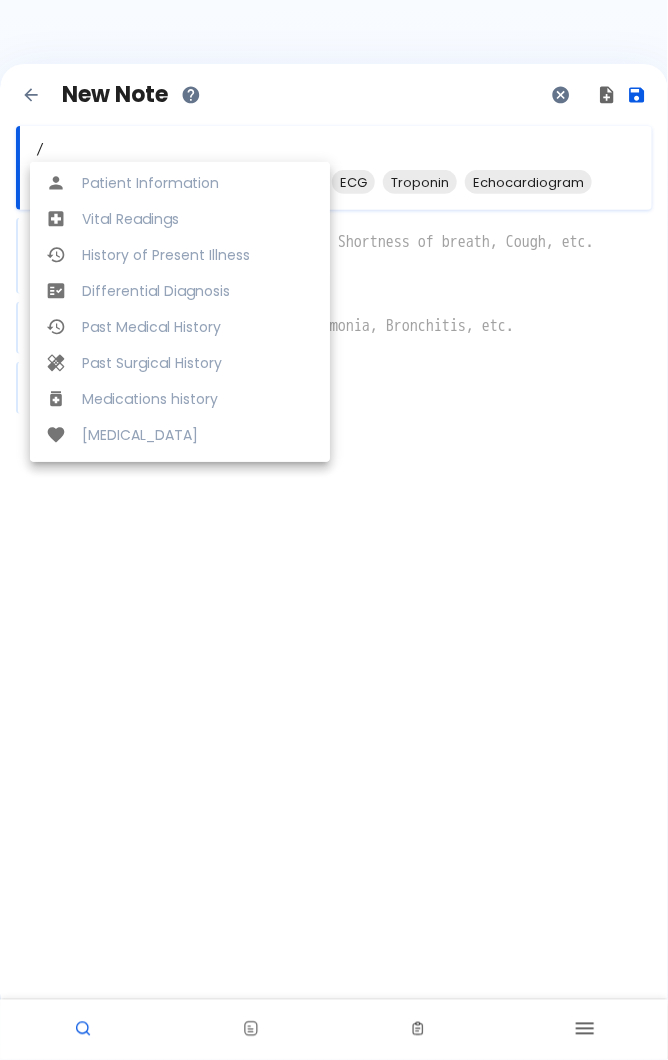 scroll, scrollTop: 146, scrollLeft: 0, axis: vertical 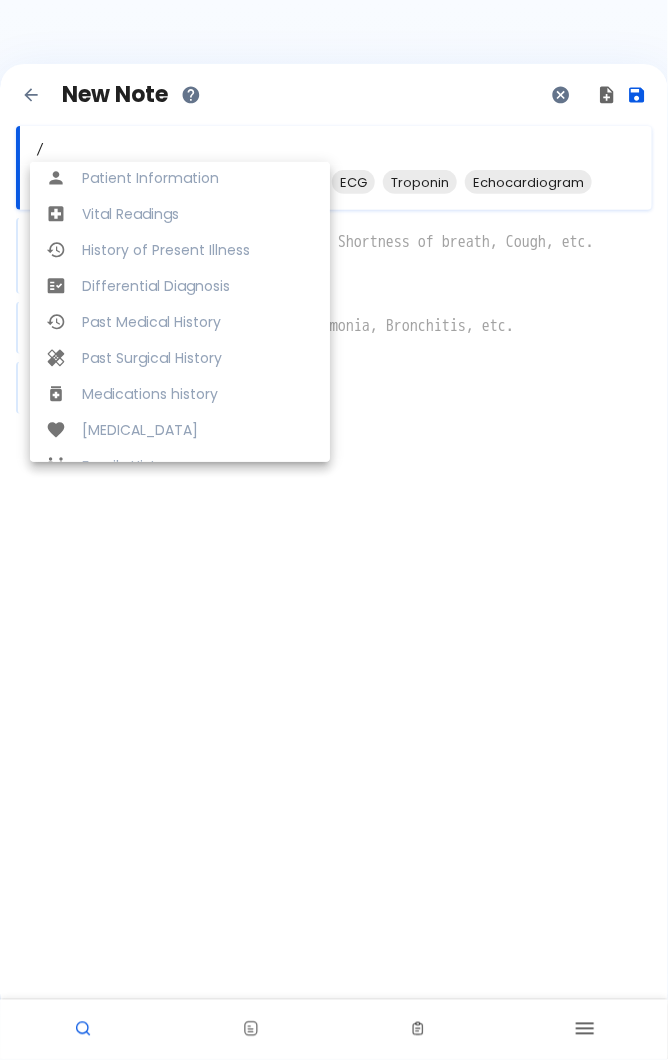 click on "Patient Information" at bounding box center [198, 178] 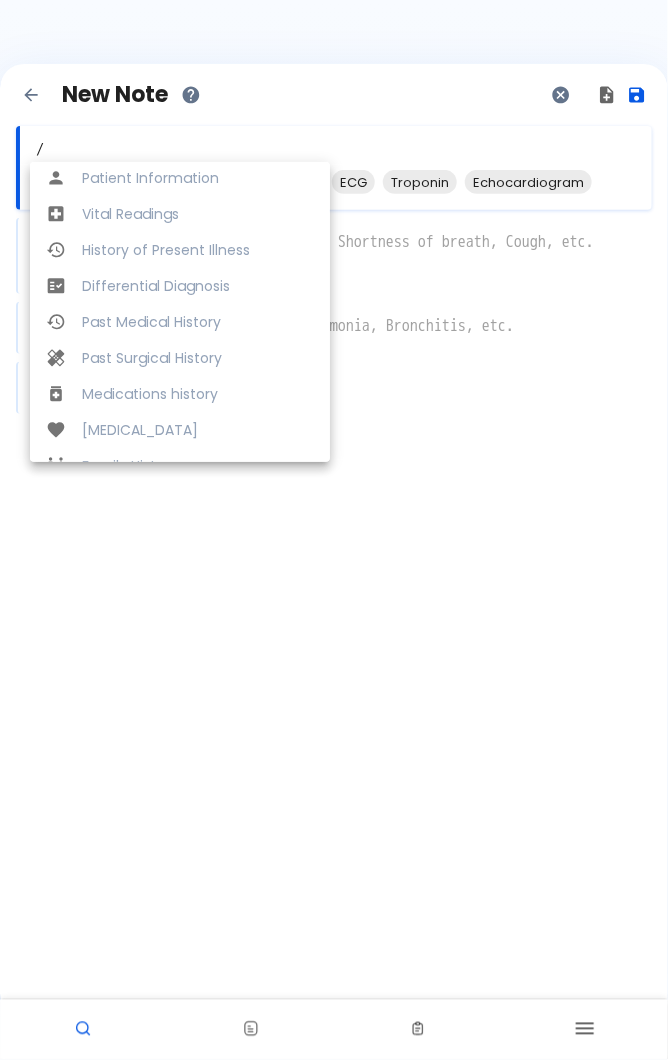 type on "Patient Information" 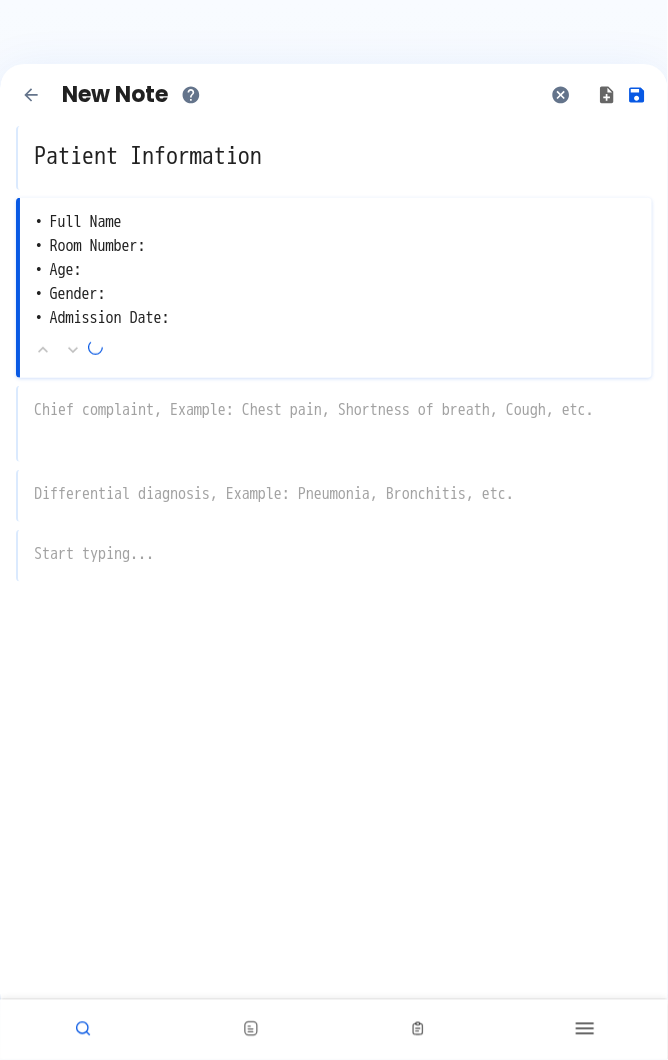 click on "• Full Name
• Room Number:
• Age:
• Gender:
• Admission Date:" at bounding box center (336, 270) 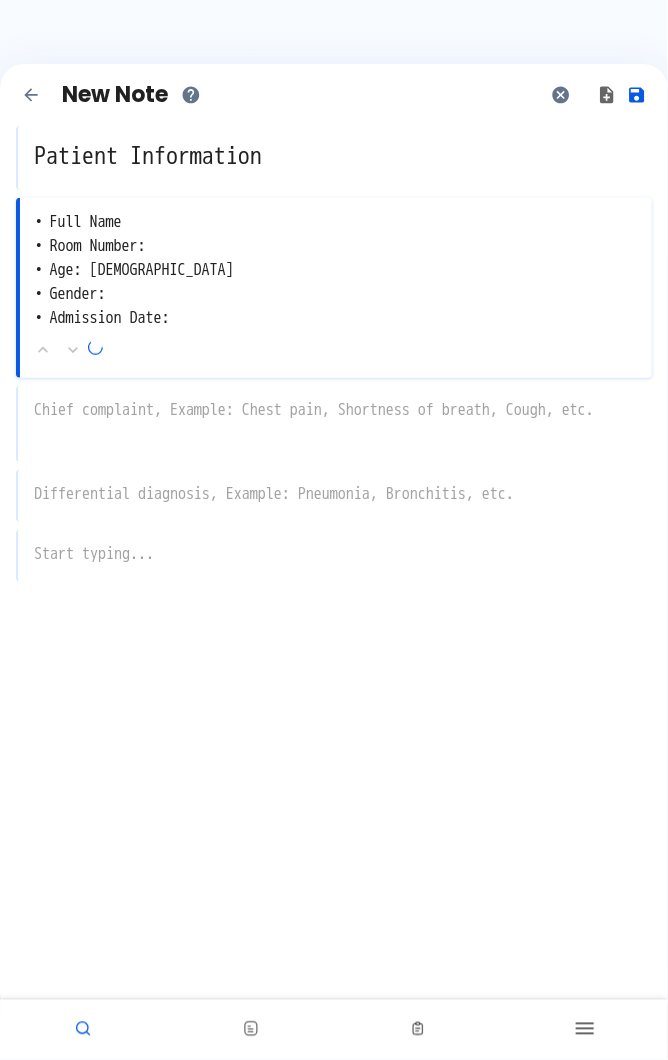 click on "• Full Name
• Room Number:
• Age: [DEMOGRAPHIC_DATA]
• Gender:
• Admission Date:" at bounding box center [336, 270] 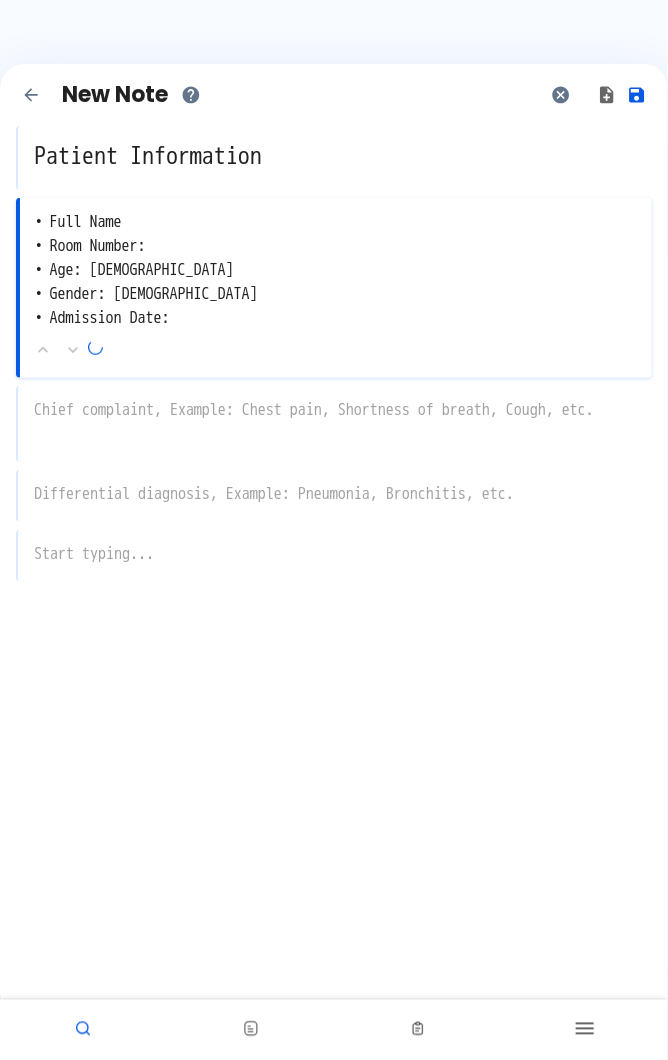 type on "• Full Name
• Room Number:
• Age: [DEMOGRAPHIC_DATA]
• Gender: [DEMOGRAPHIC_DATA]
• Admission Date:" 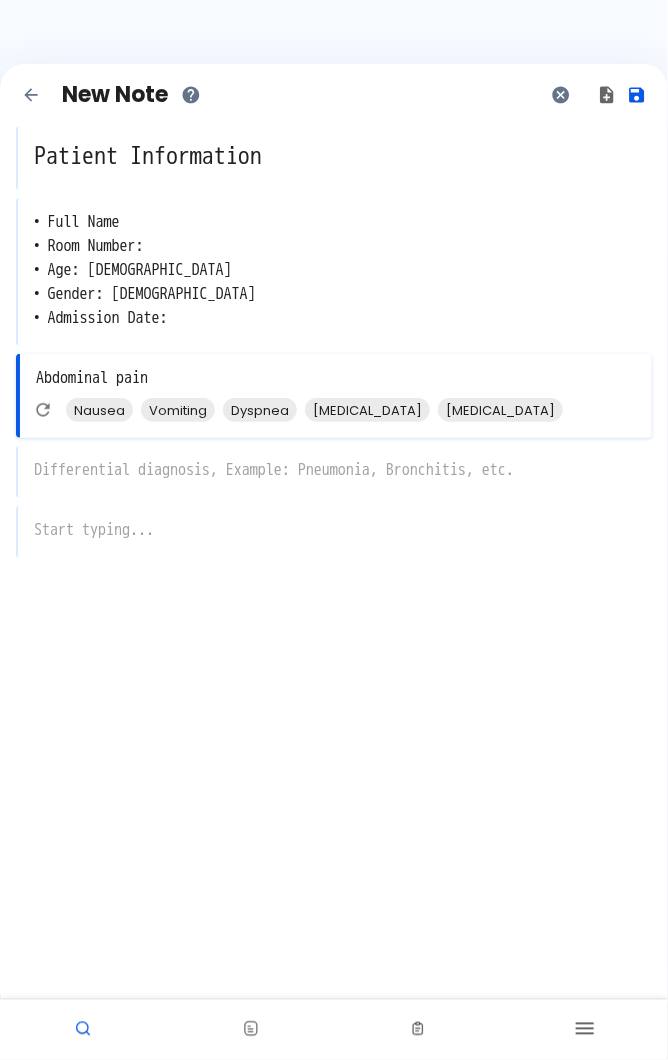 click on "Vomiting" at bounding box center (178, 410) 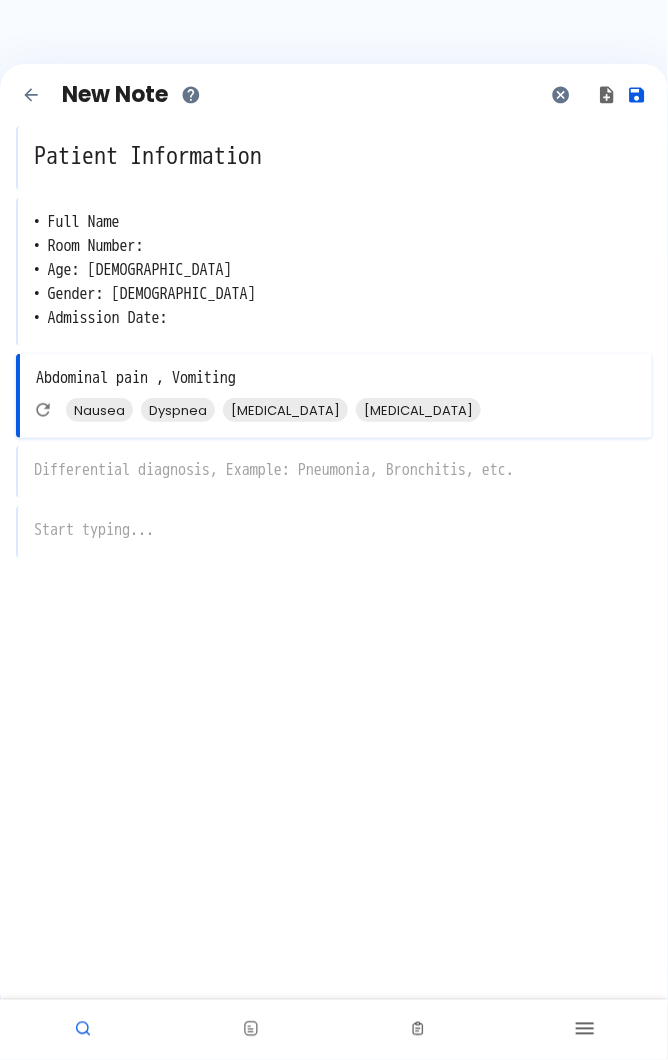 click on "Nausea" at bounding box center [99, 410] 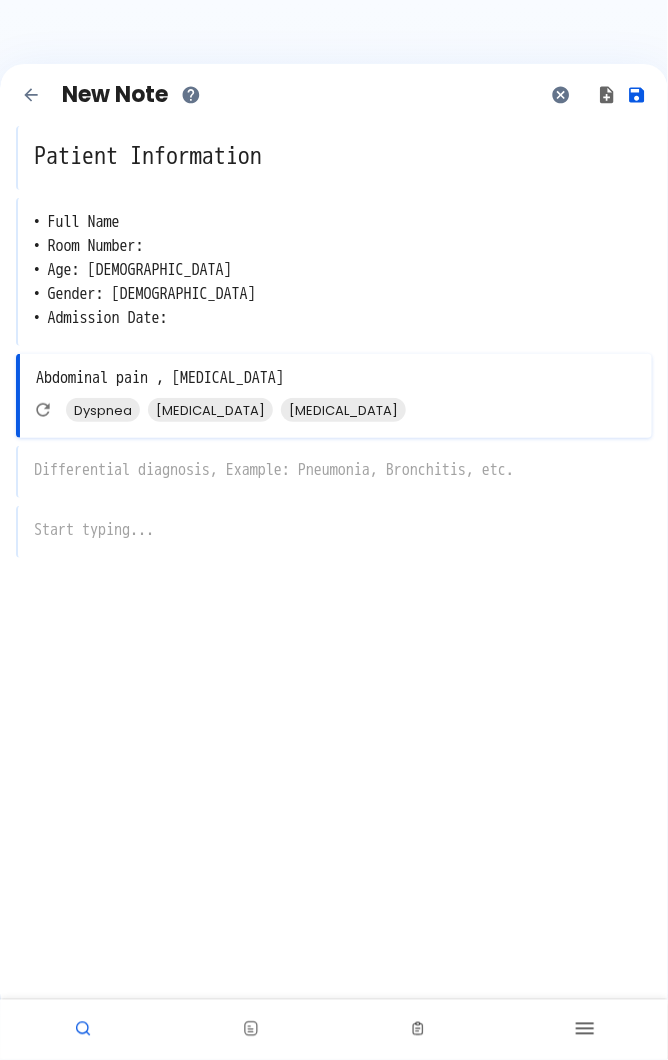click on "x" at bounding box center [334, 472] 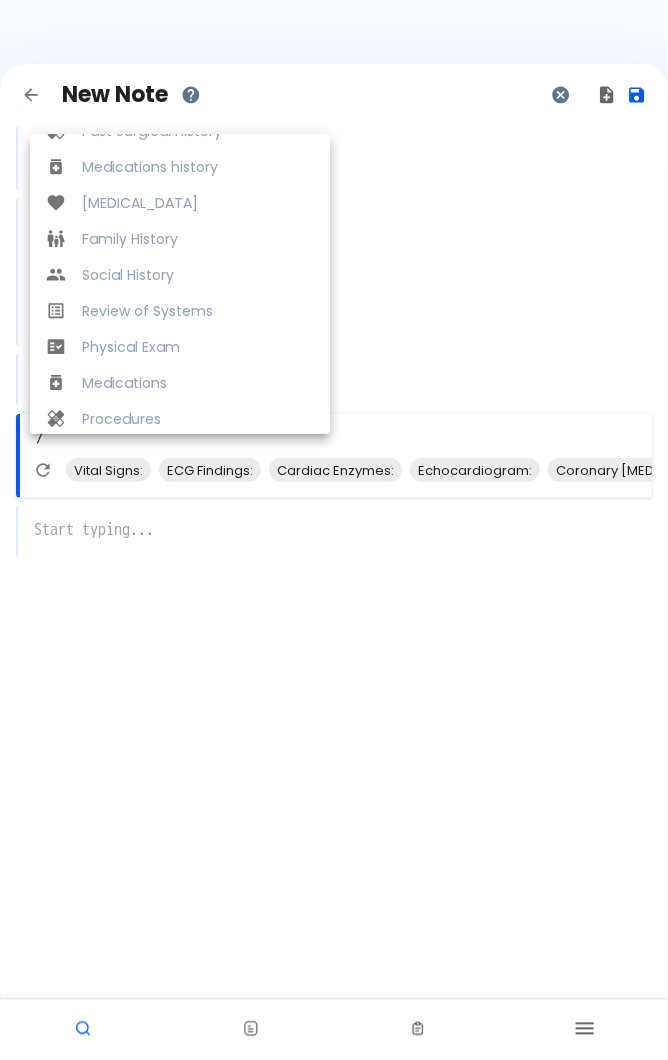 scroll, scrollTop: 384, scrollLeft: 0, axis: vertical 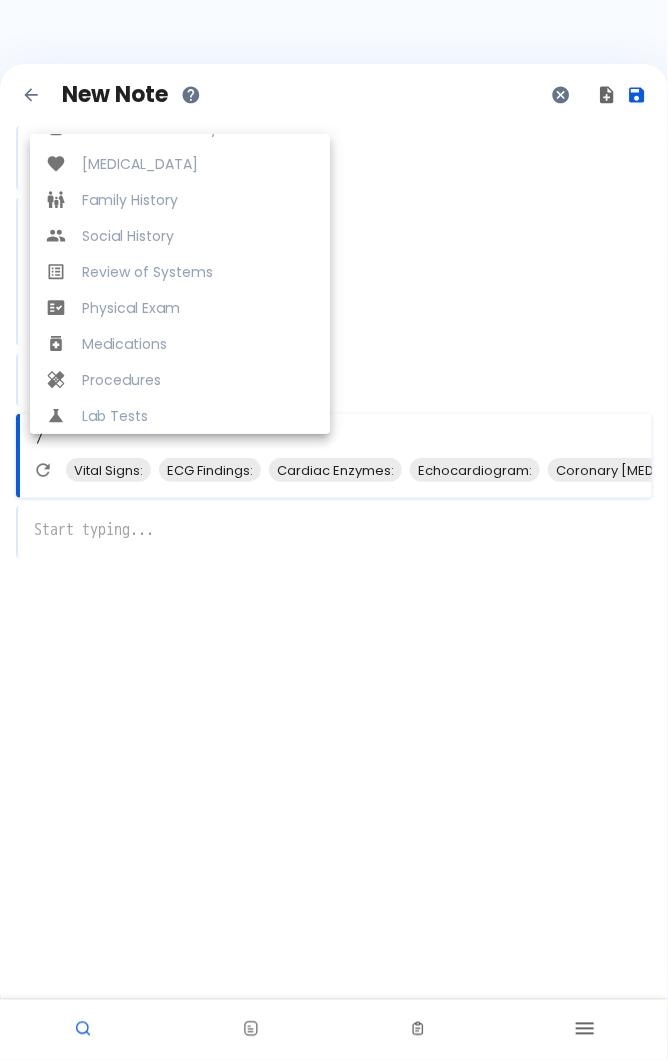 click on "Medications" at bounding box center (198, 344) 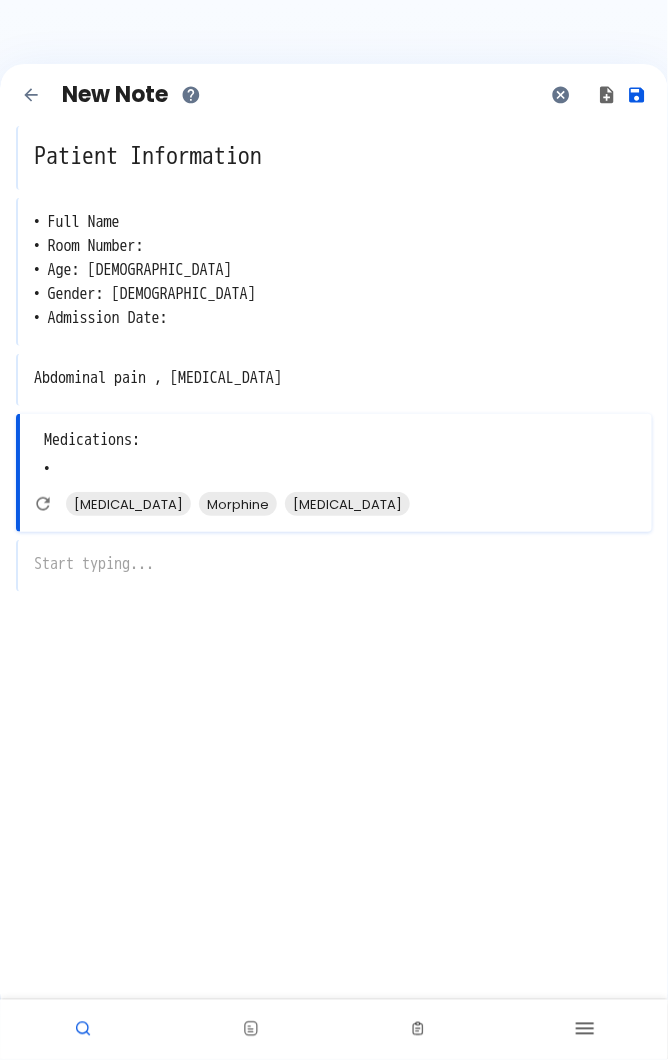 click on "[MEDICAL_DATA]" at bounding box center (347, 504) 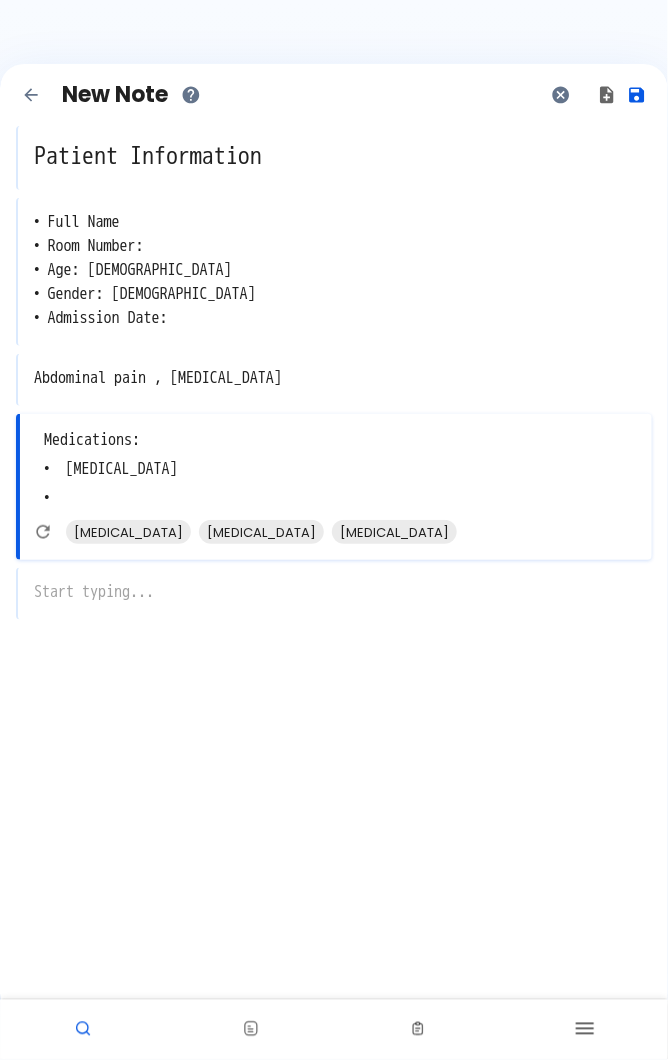 click on "Medications:
•  [MEDICAL_DATA]
•" at bounding box center [336, 469] 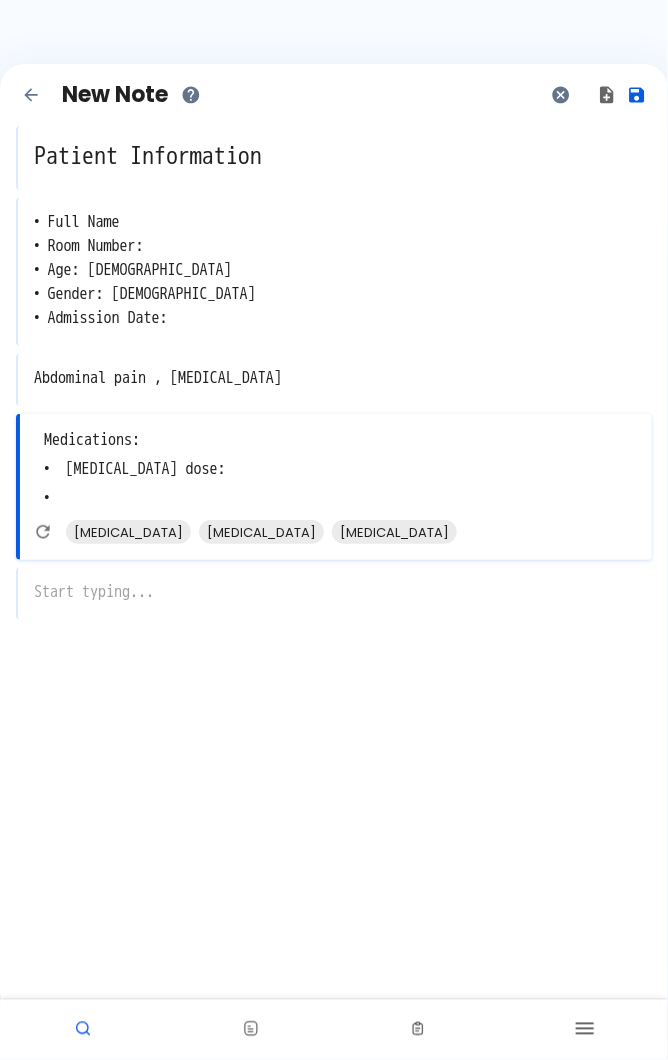 type on "Medications:
•  [MEDICAL_DATA] dose:
•" 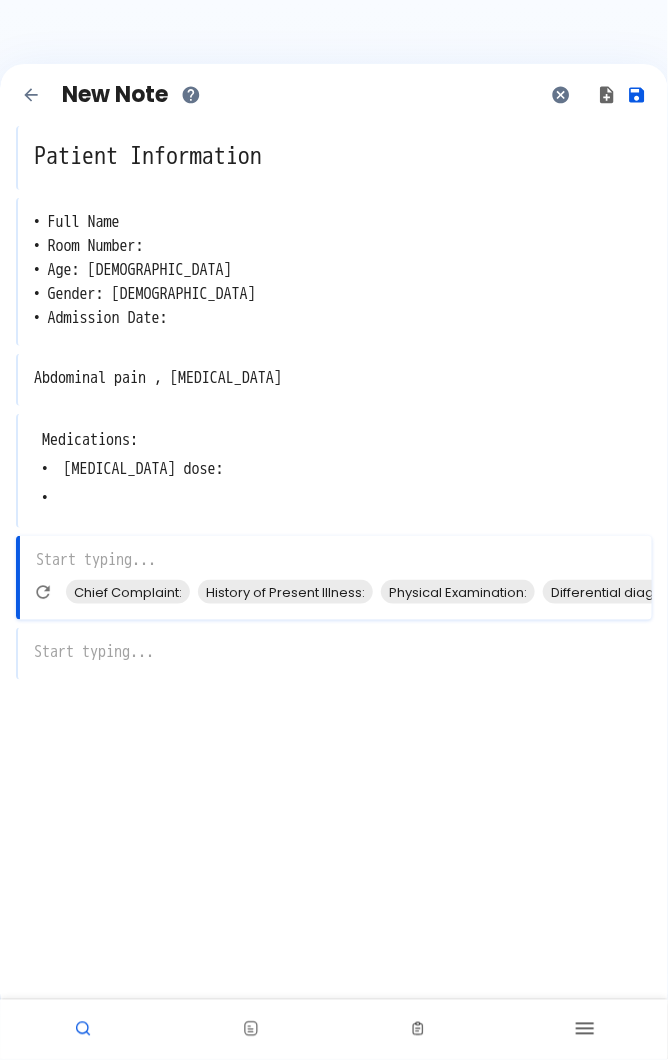 click on "Medications:
•  [MEDICAL_DATA] dose:
•" at bounding box center [335, 469] 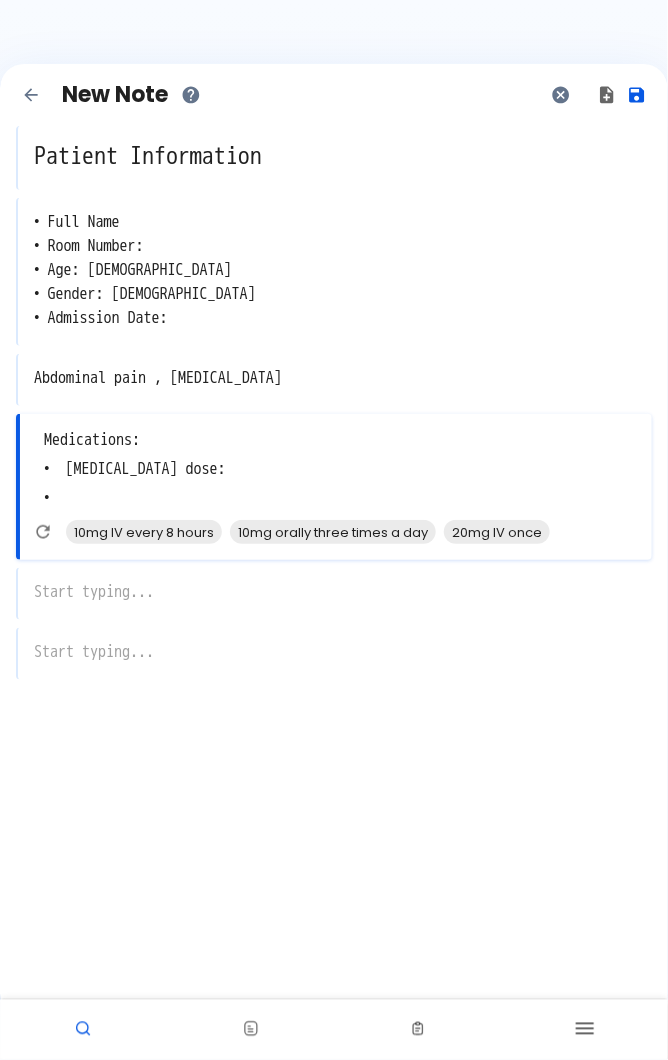 click on "x" at bounding box center (334, 594) 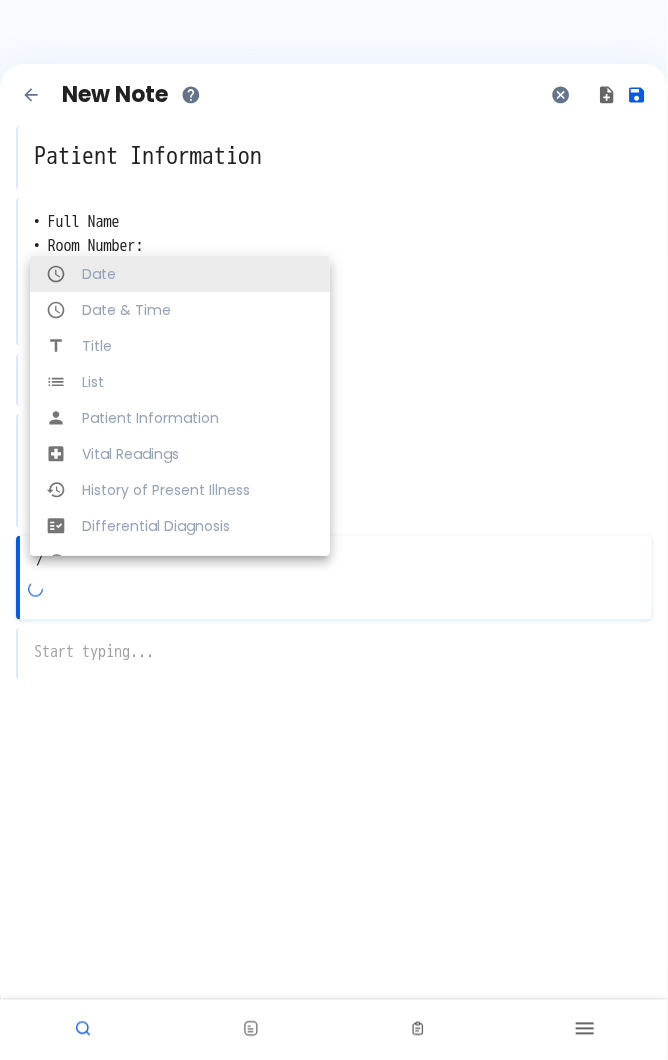 type on "/" 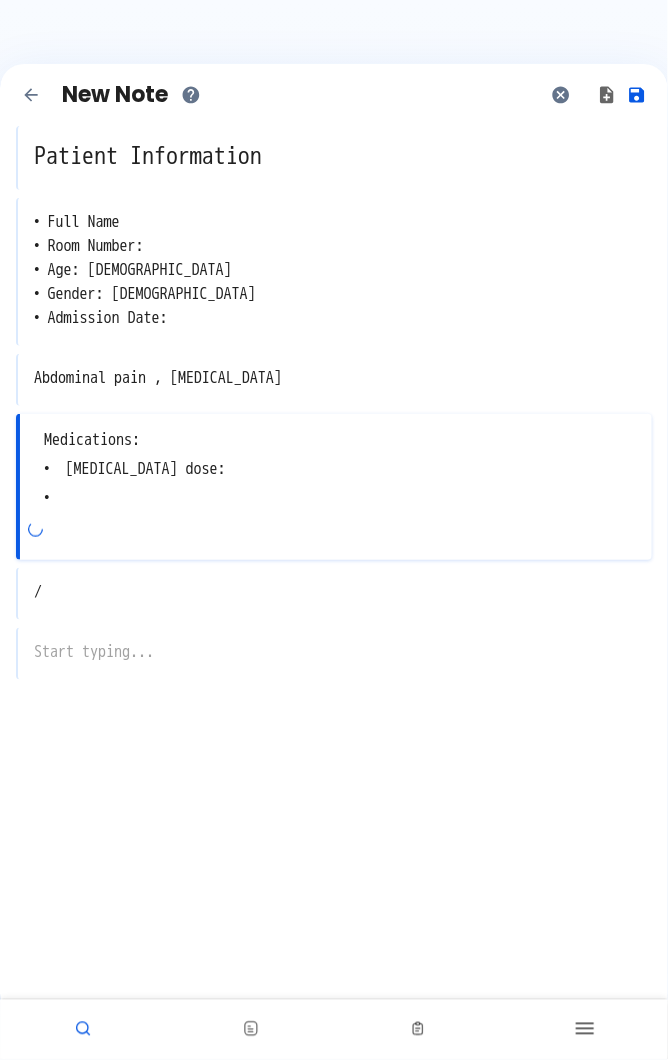 click 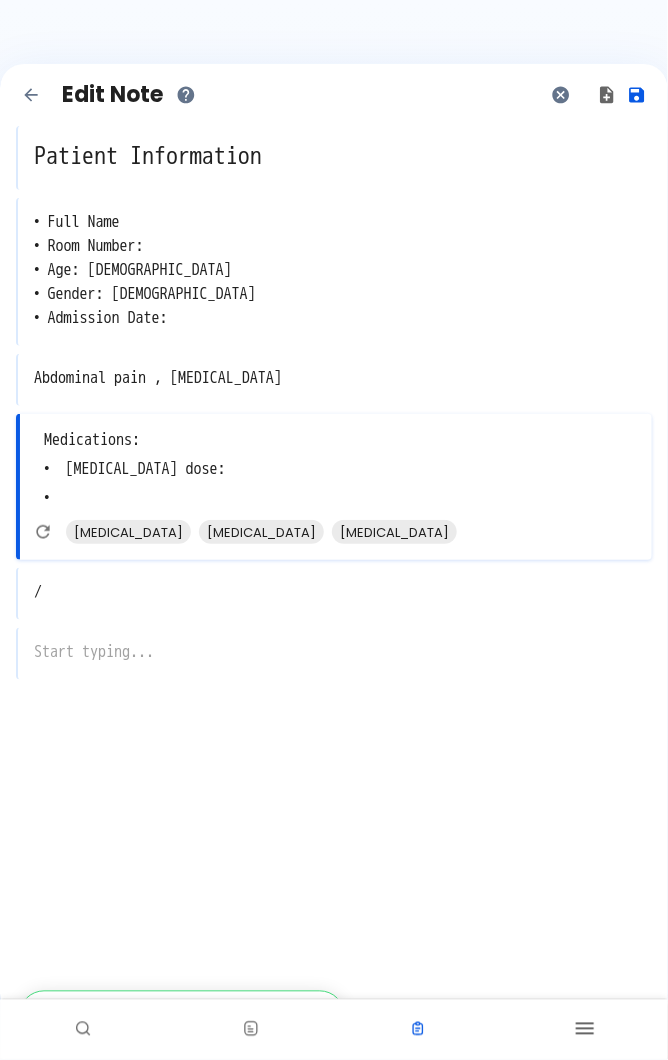 click on "Patient Information" at bounding box center (335, 156) 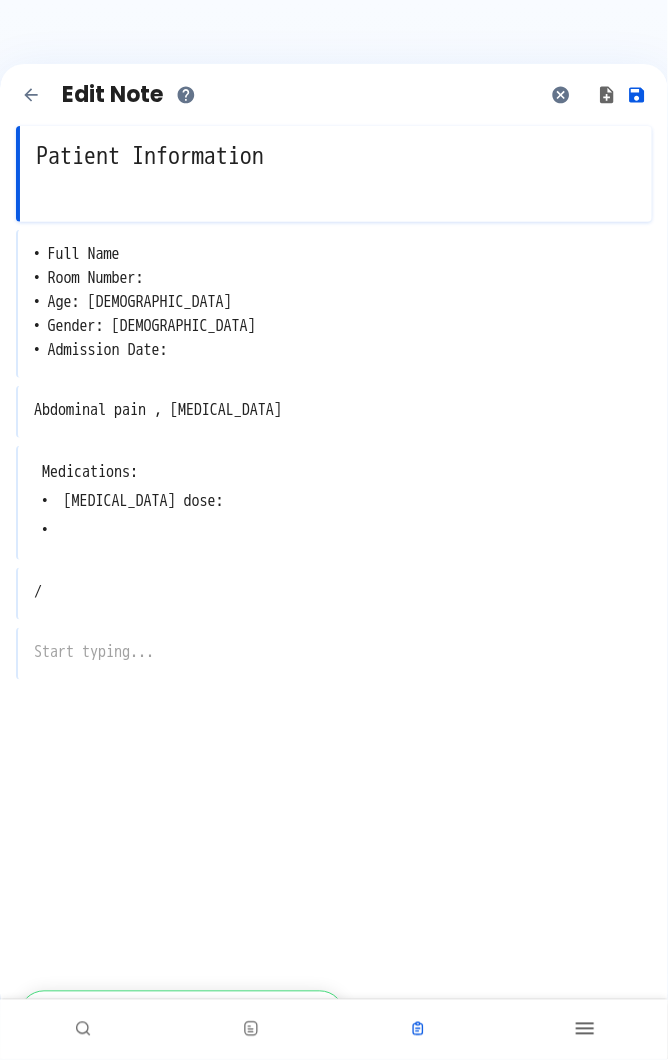 click at bounding box center (607, 95) 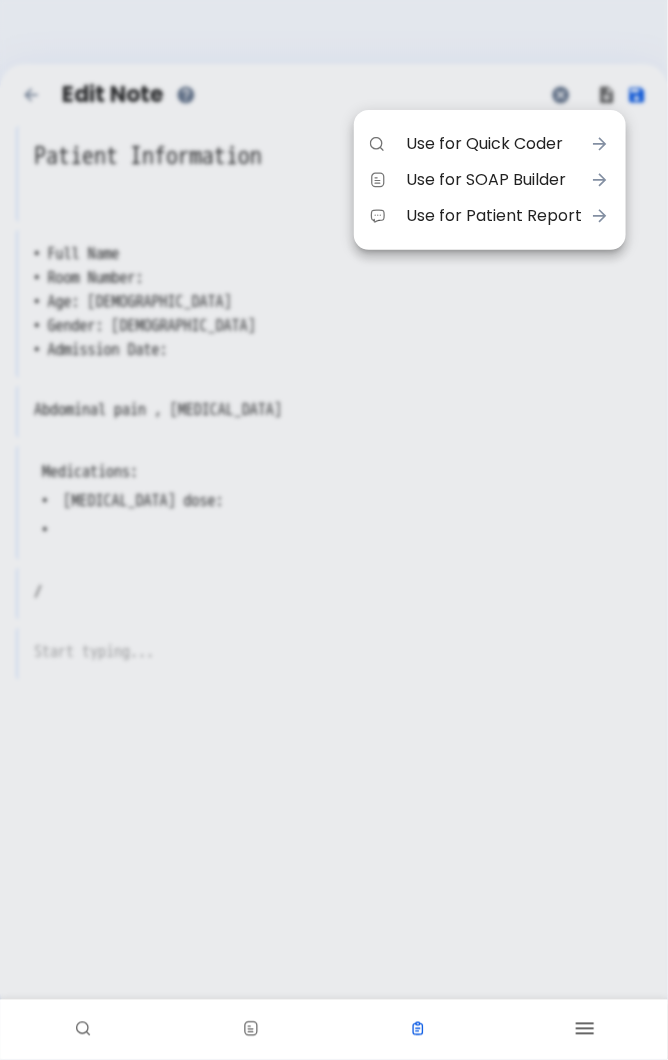 click on "Use for Quick Coder" at bounding box center (490, 144) 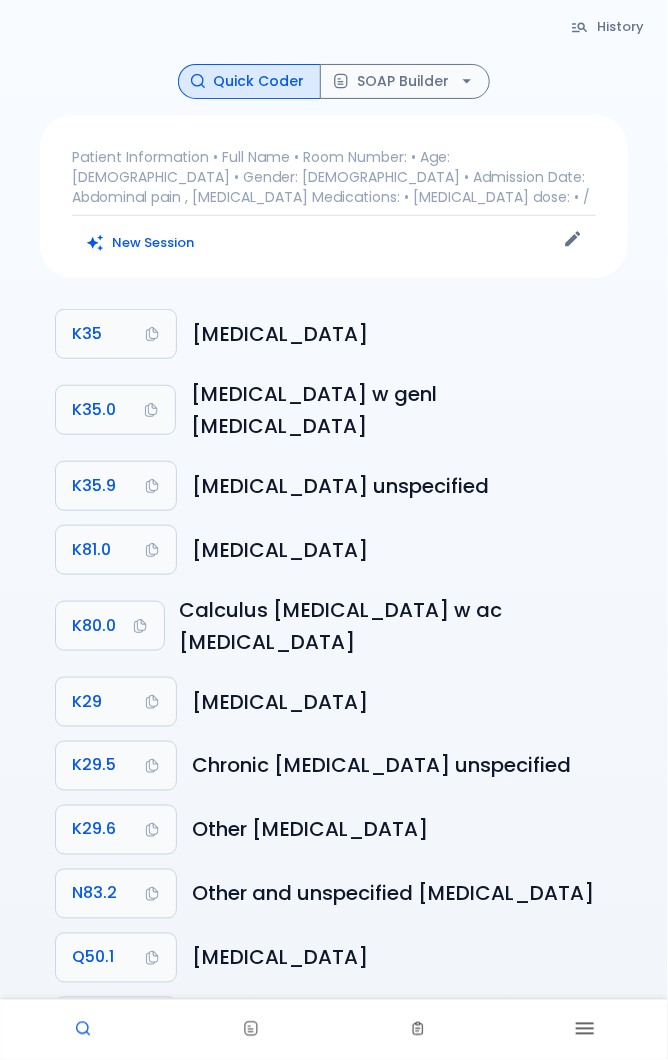 click on "K35" at bounding box center (87, 334) 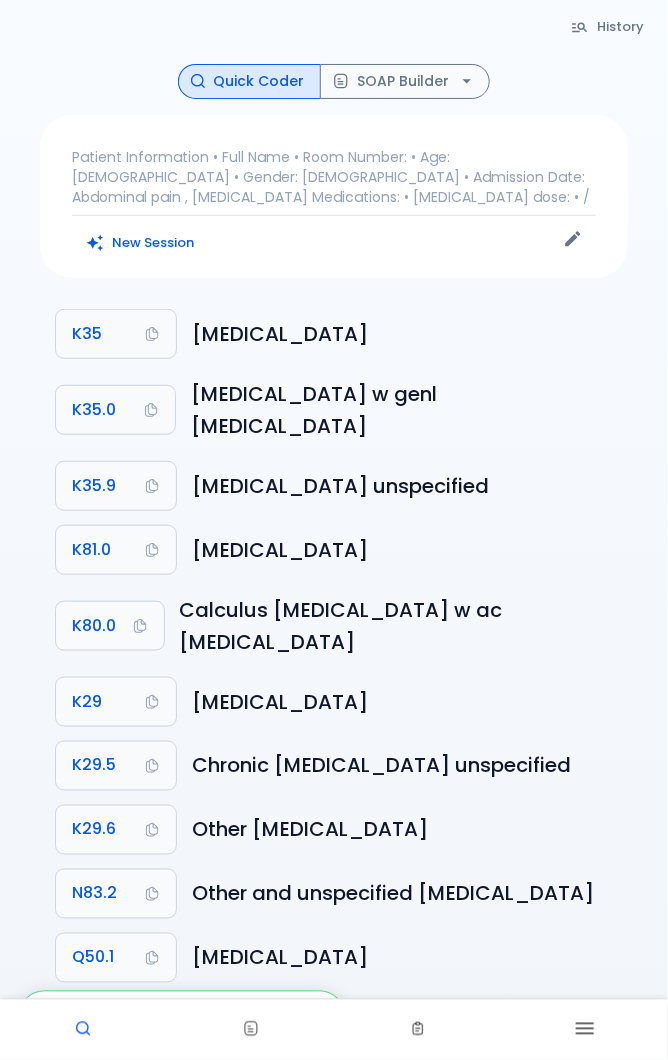 click on "SOAP Builder" at bounding box center [405, 81] 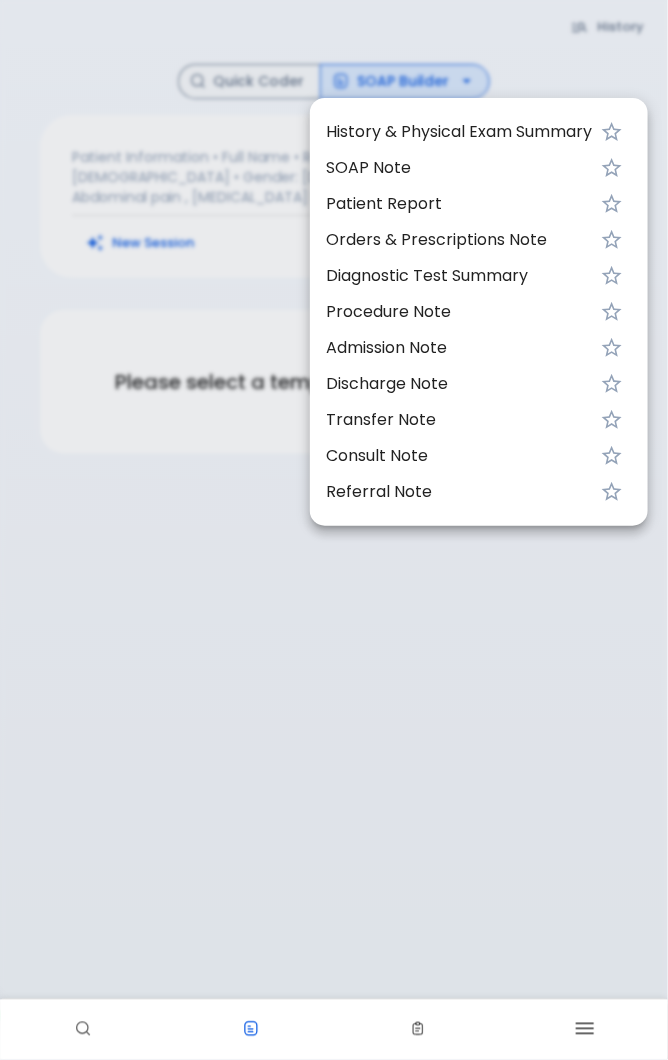 click on "History & Physical Exam Summary" at bounding box center (459, 132) 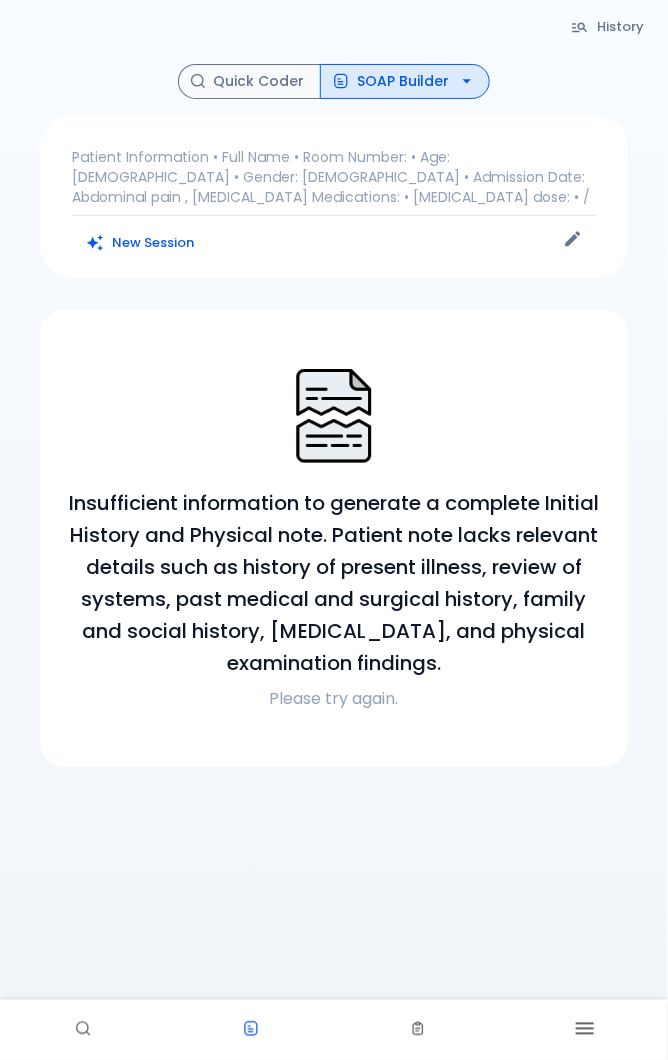 click on "SOAP Builder" at bounding box center [405, 81] 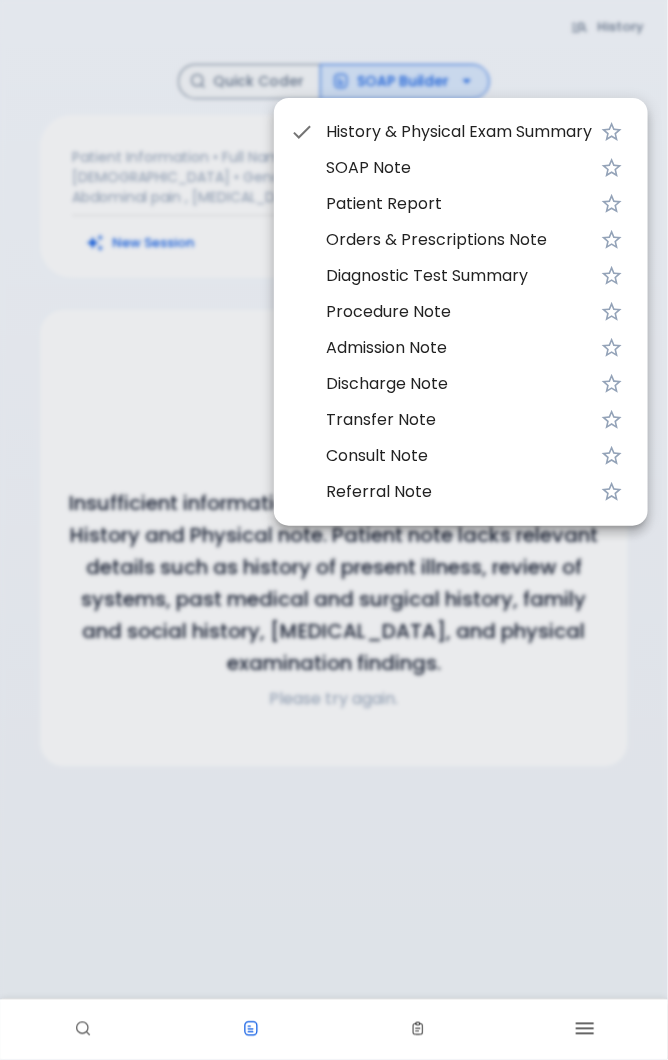 click on "SOAP Note" at bounding box center (459, 168) 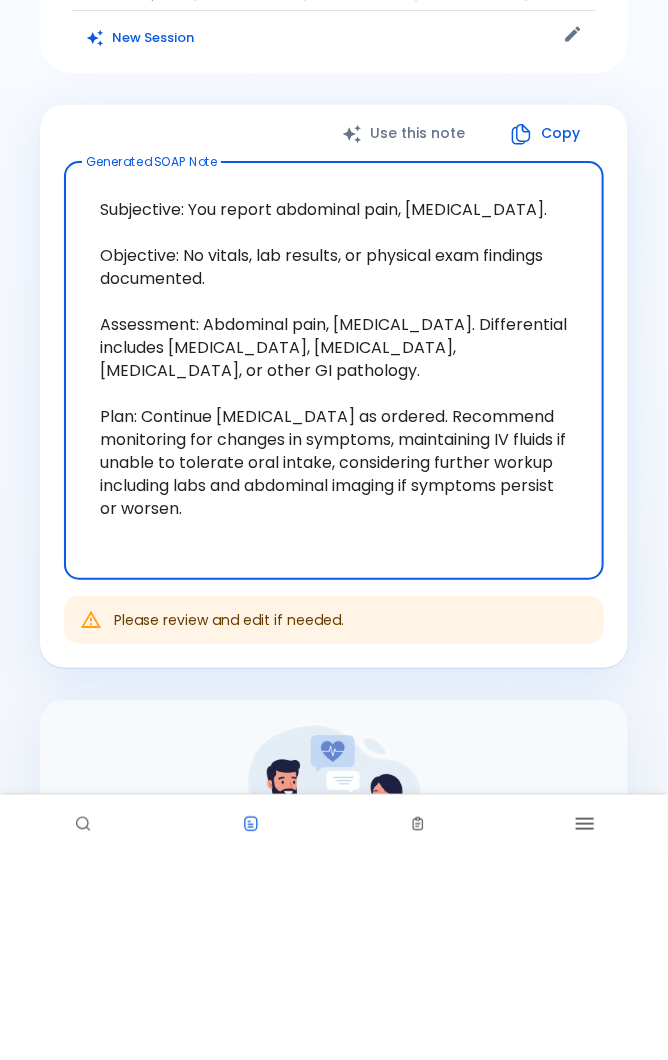 click 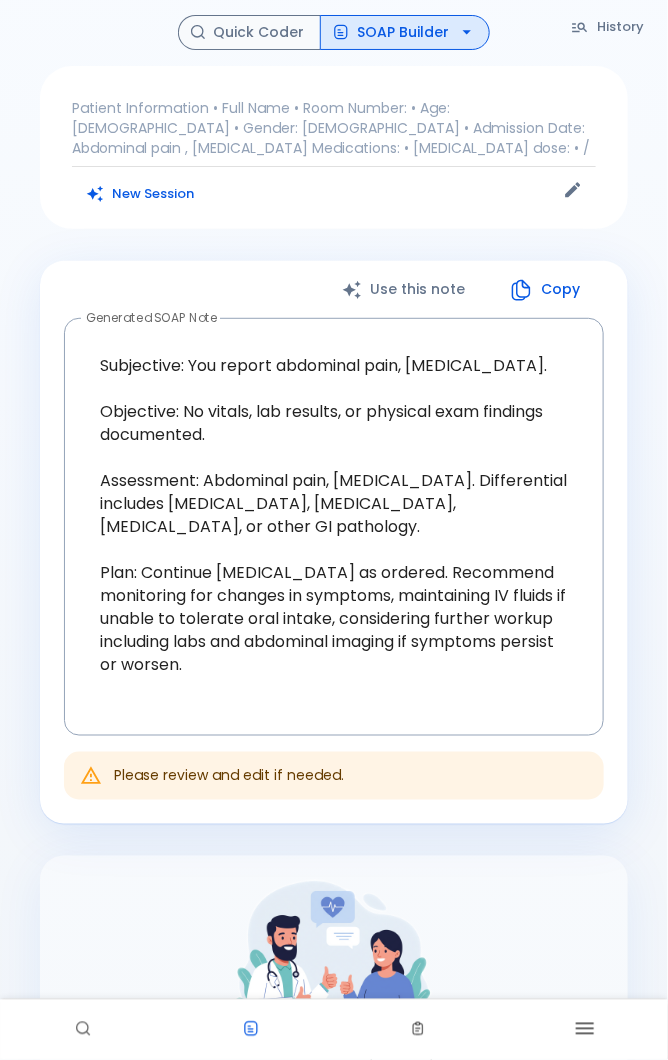 scroll, scrollTop: 50, scrollLeft: 0, axis: vertical 